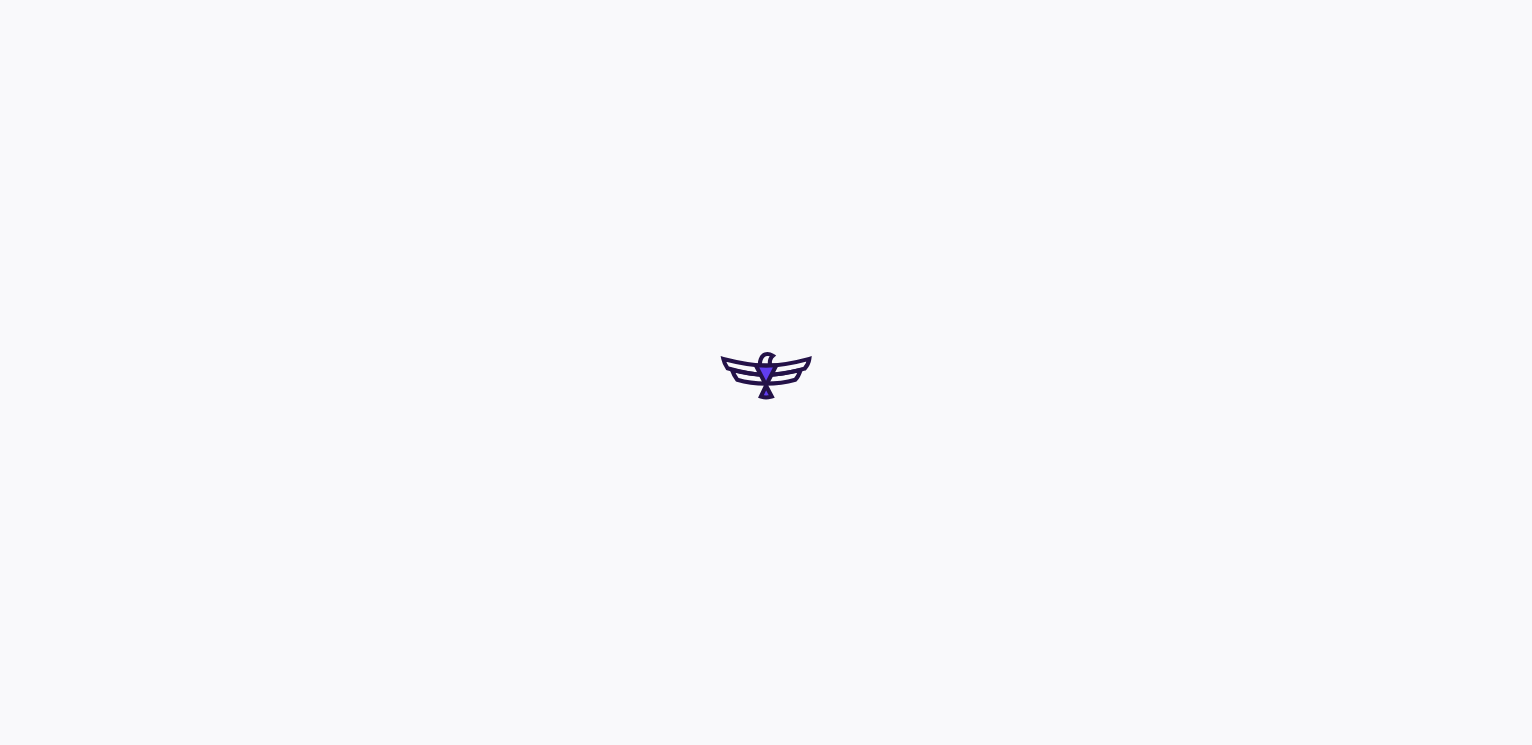 scroll, scrollTop: 0, scrollLeft: 0, axis: both 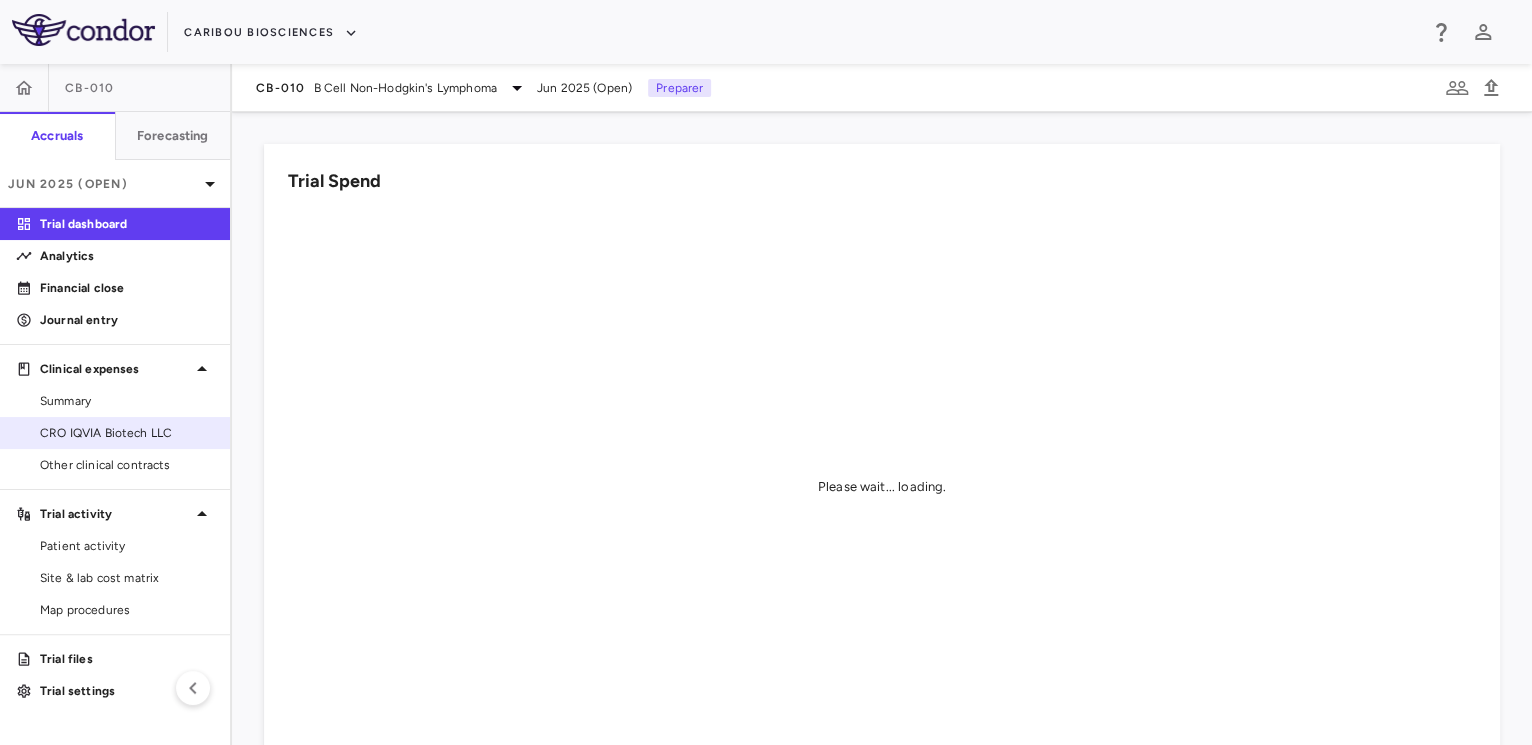 click on "CRO IQVIA Biotech LLC" at bounding box center [127, 433] 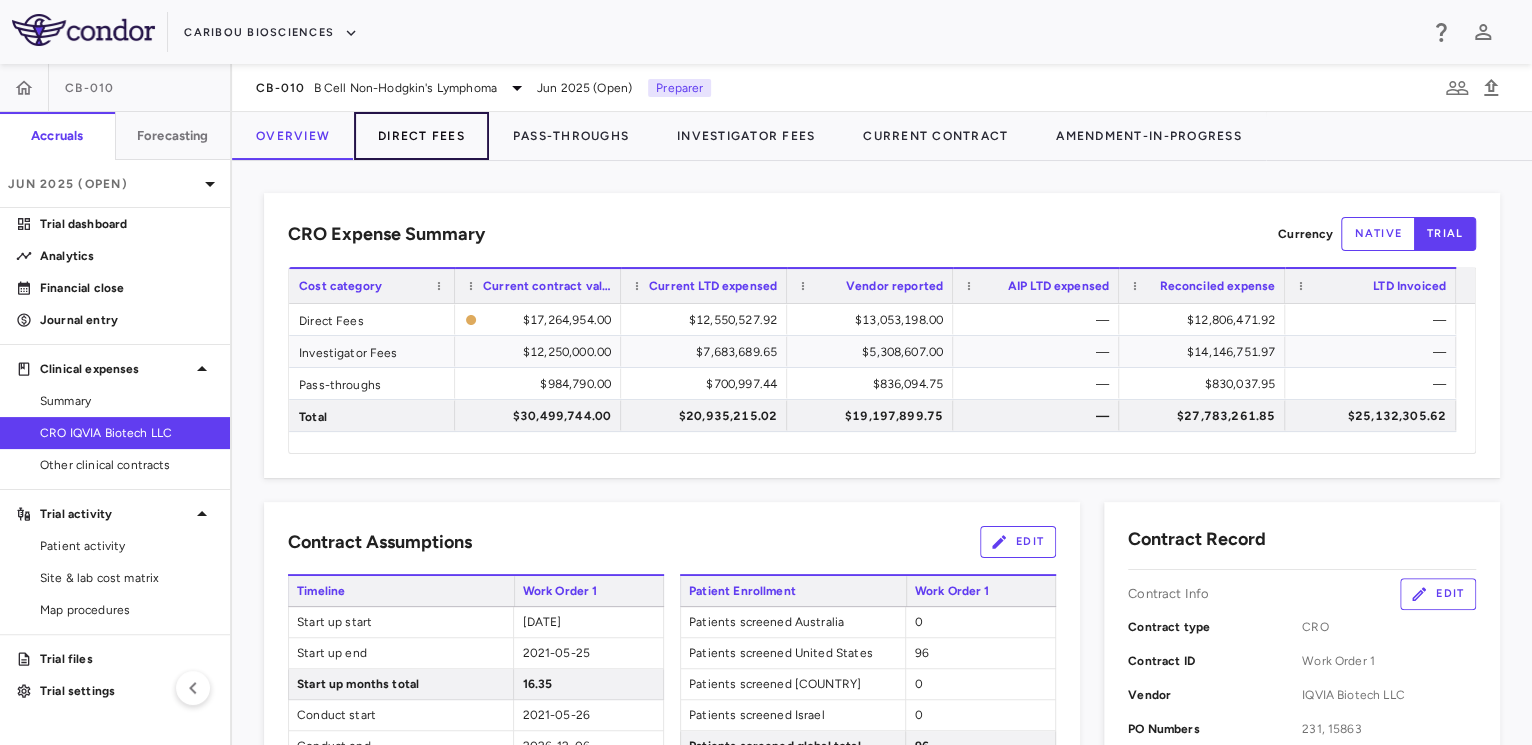 click on "Direct Fees" at bounding box center [421, 136] 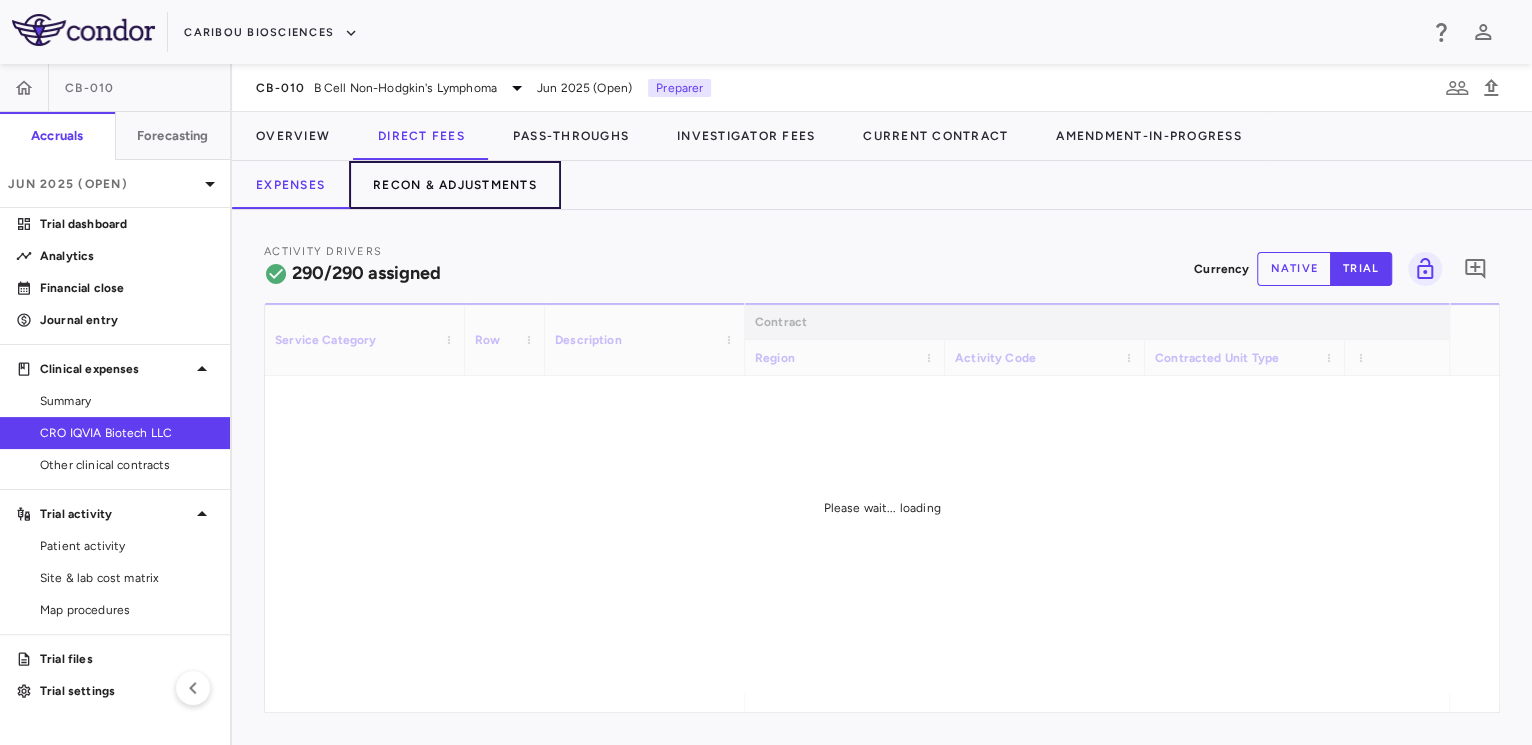 click on "Recon & Adjustments" at bounding box center [455, 185] 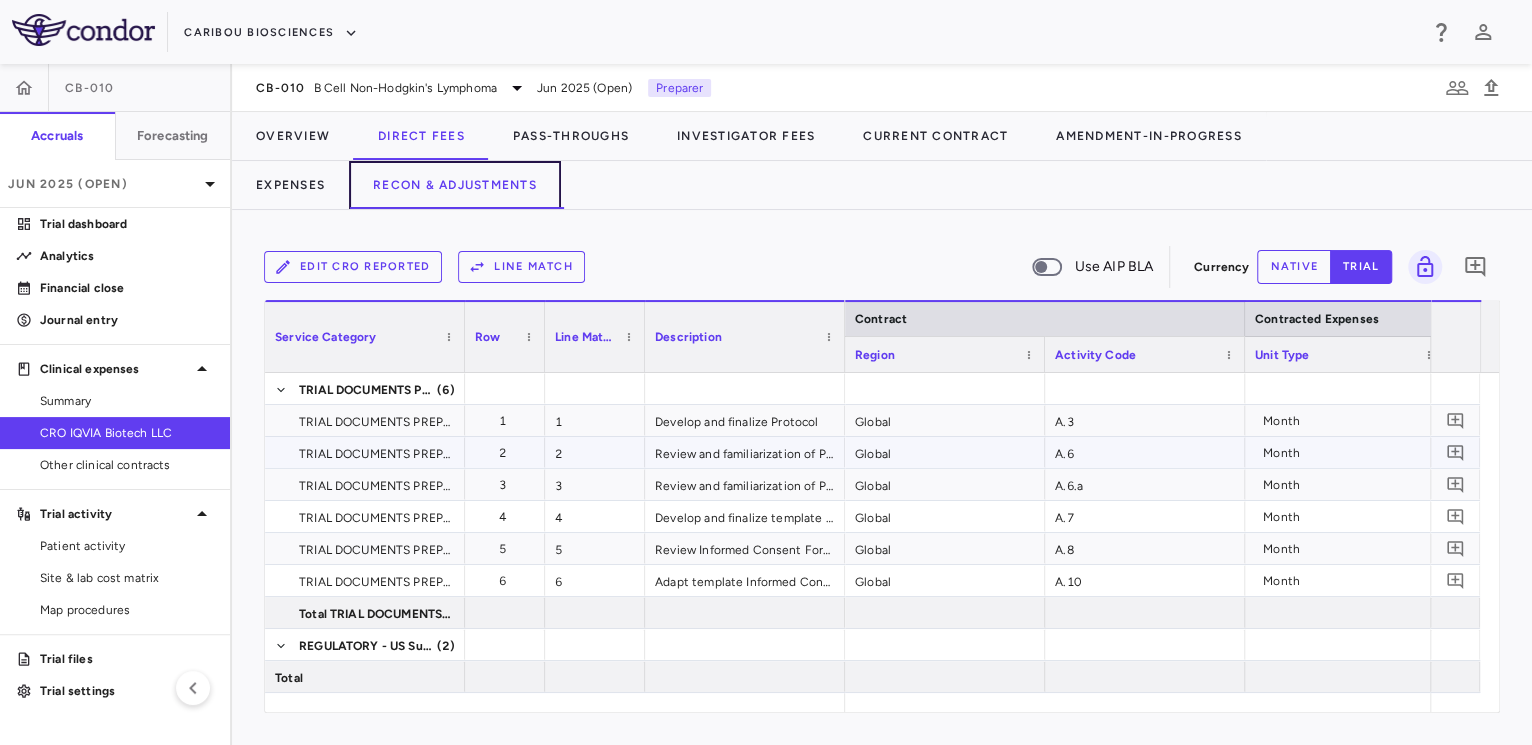 scroll, scrollTop: 0, scrollLeft: 484, axis: horizontal 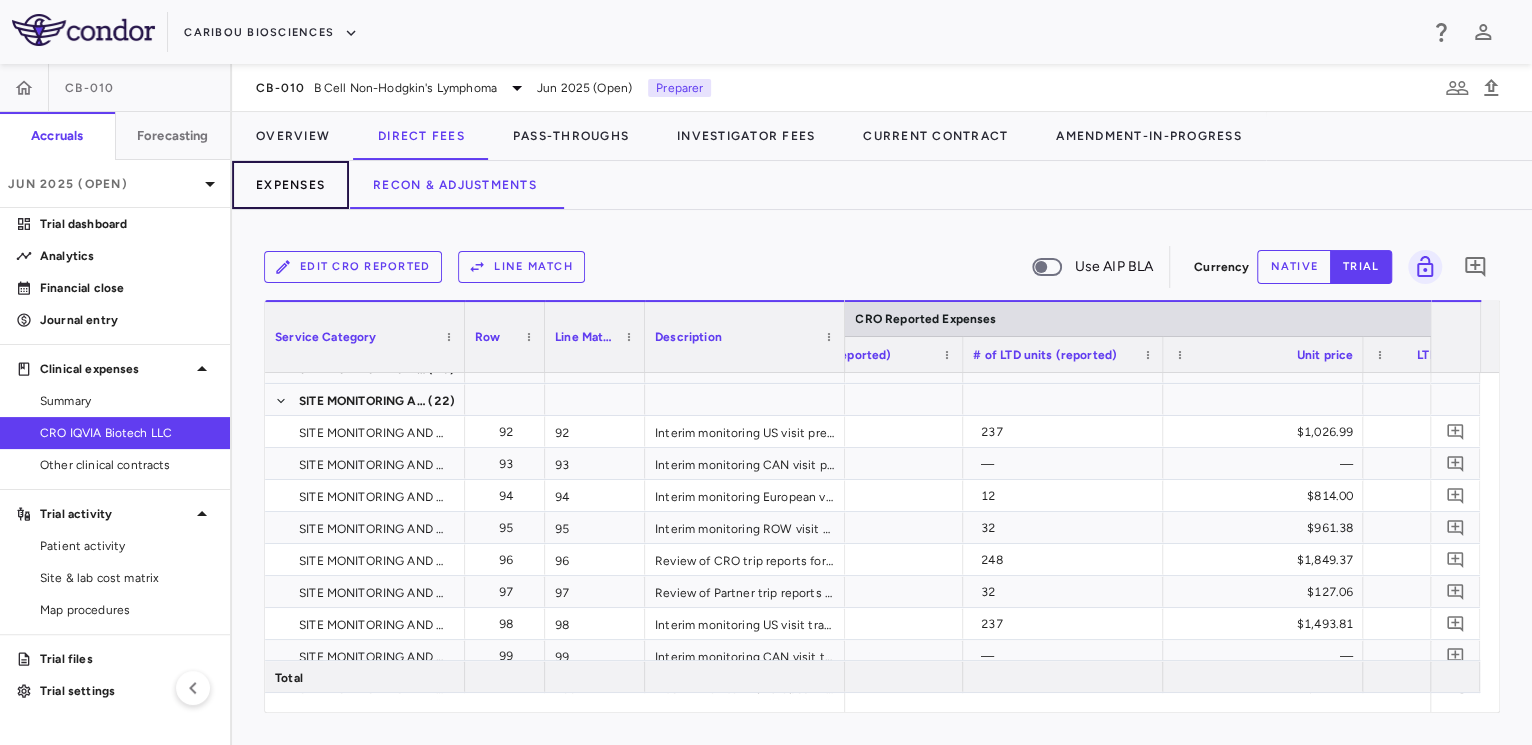 click on "Expenses" at bounding box center [290, 185] 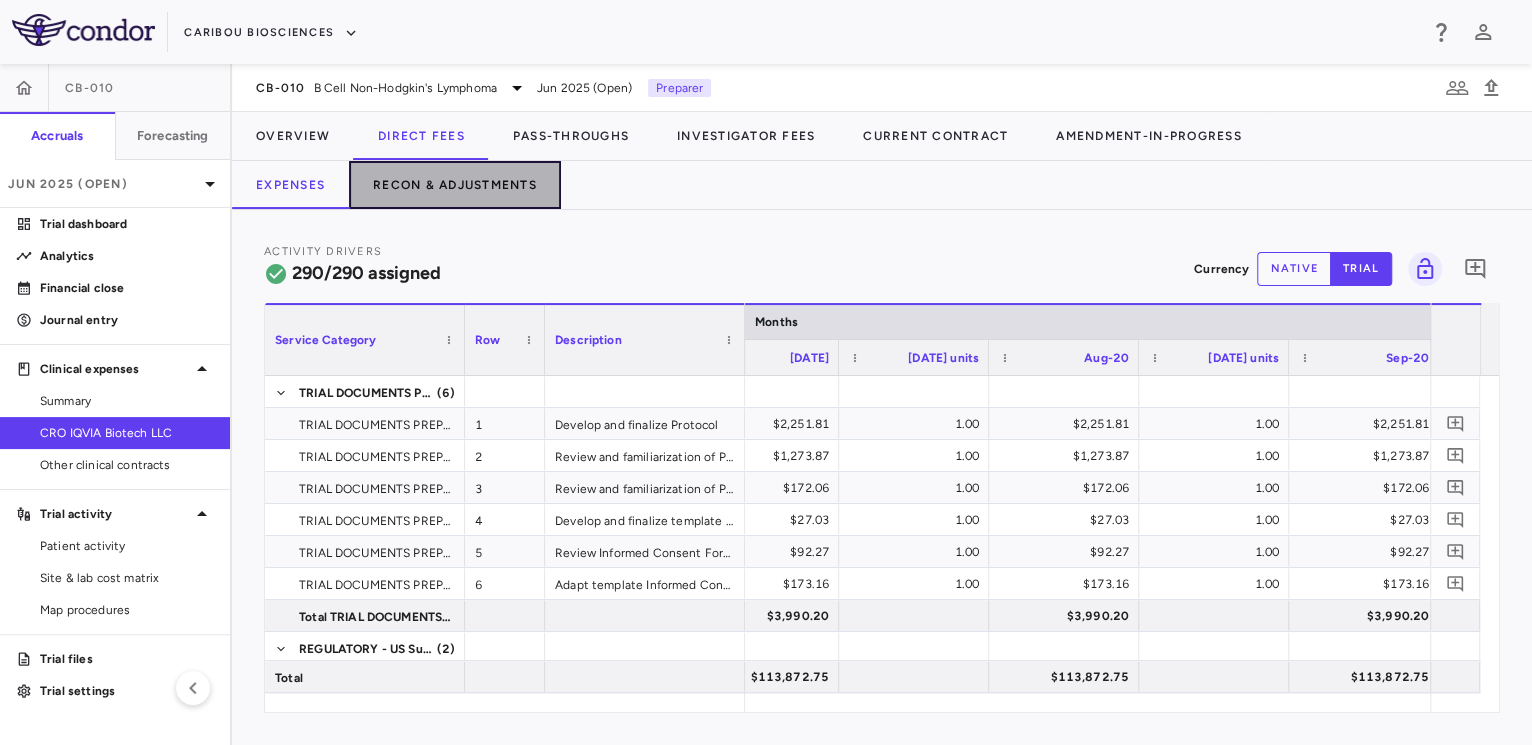 click on "Recon & Adjustments" at bounding box center (455, 185) 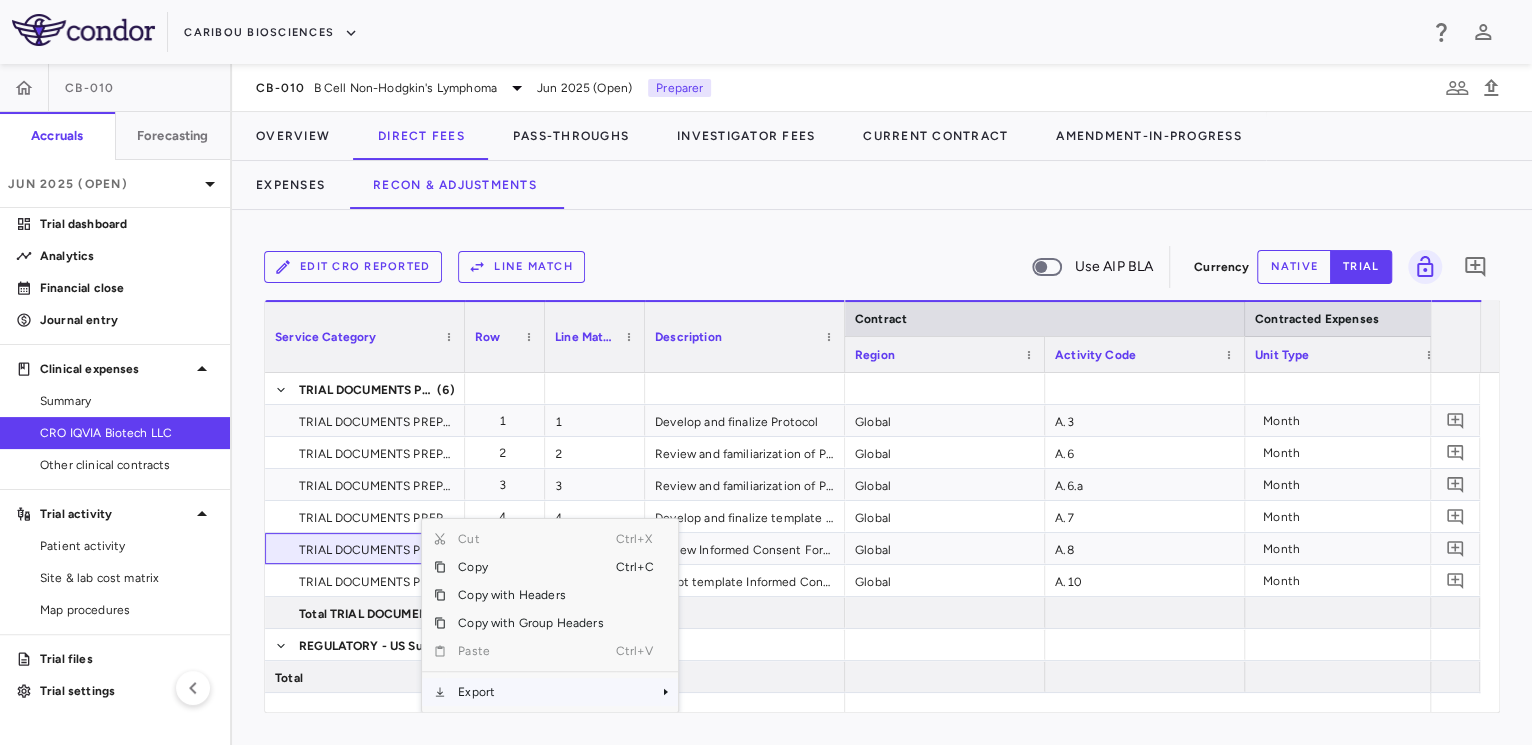 click on "Export" at bounding box center [530, 692] 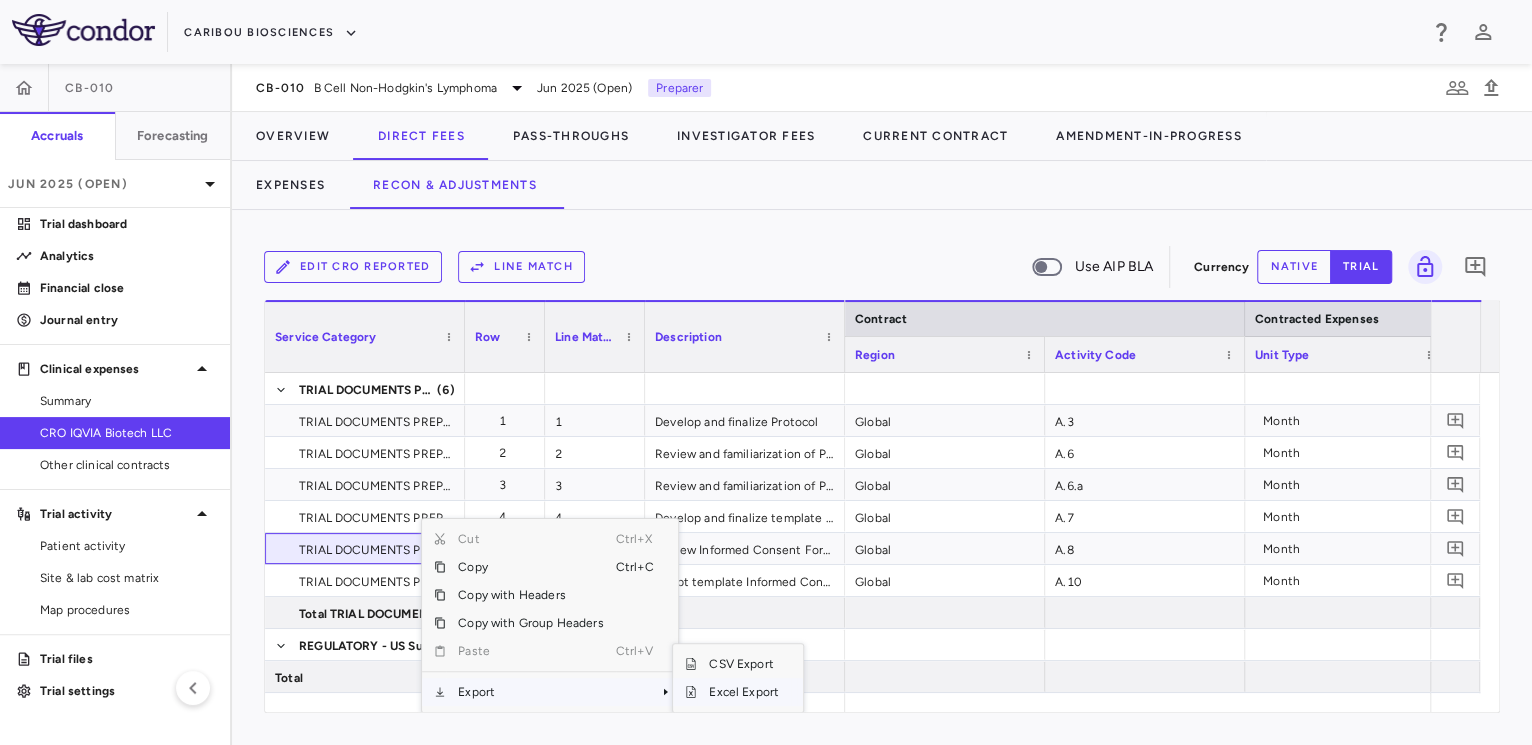 click on "Excel Export" at bounding box center (744, 692) 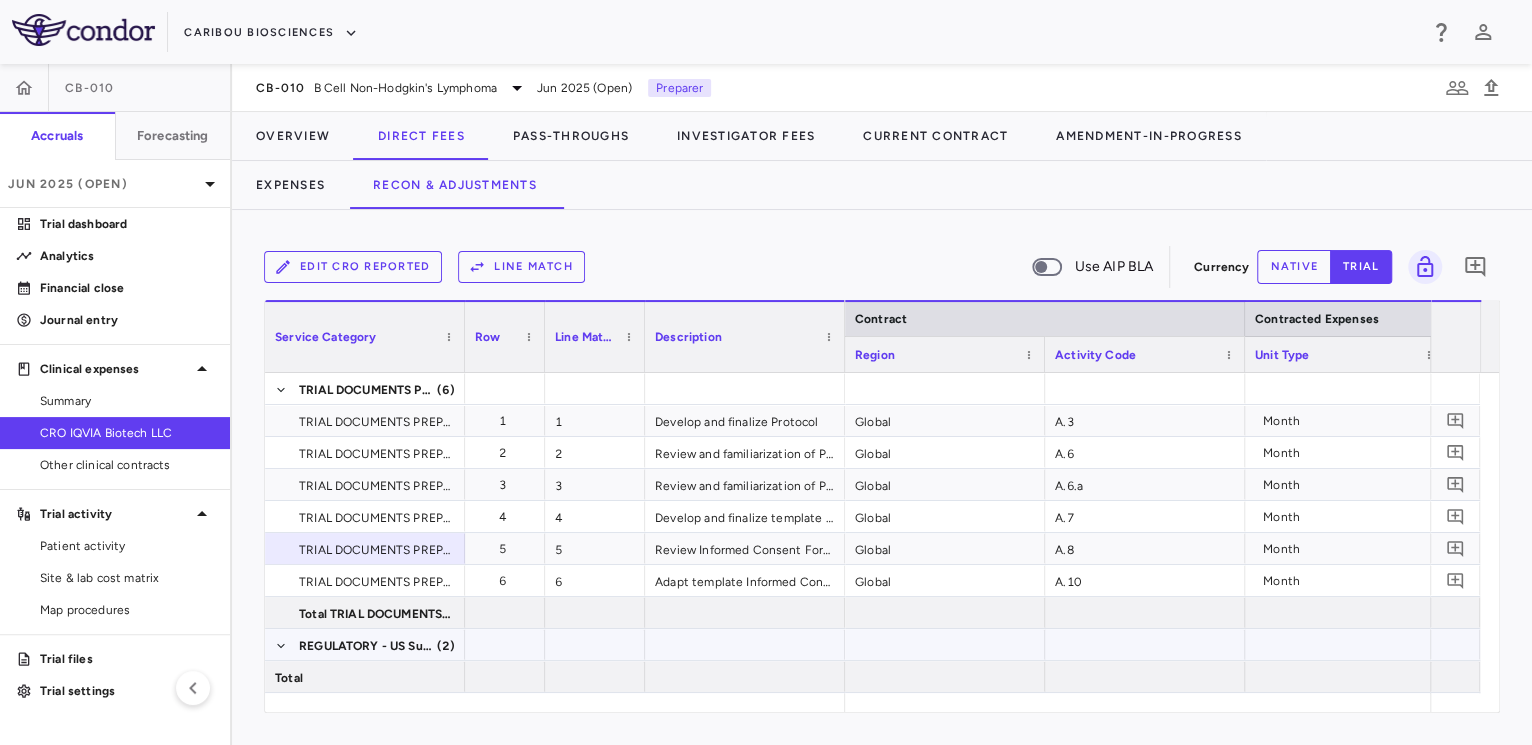 scroll, scrollTop: 466, scrollLeft: 0, axis: vertical 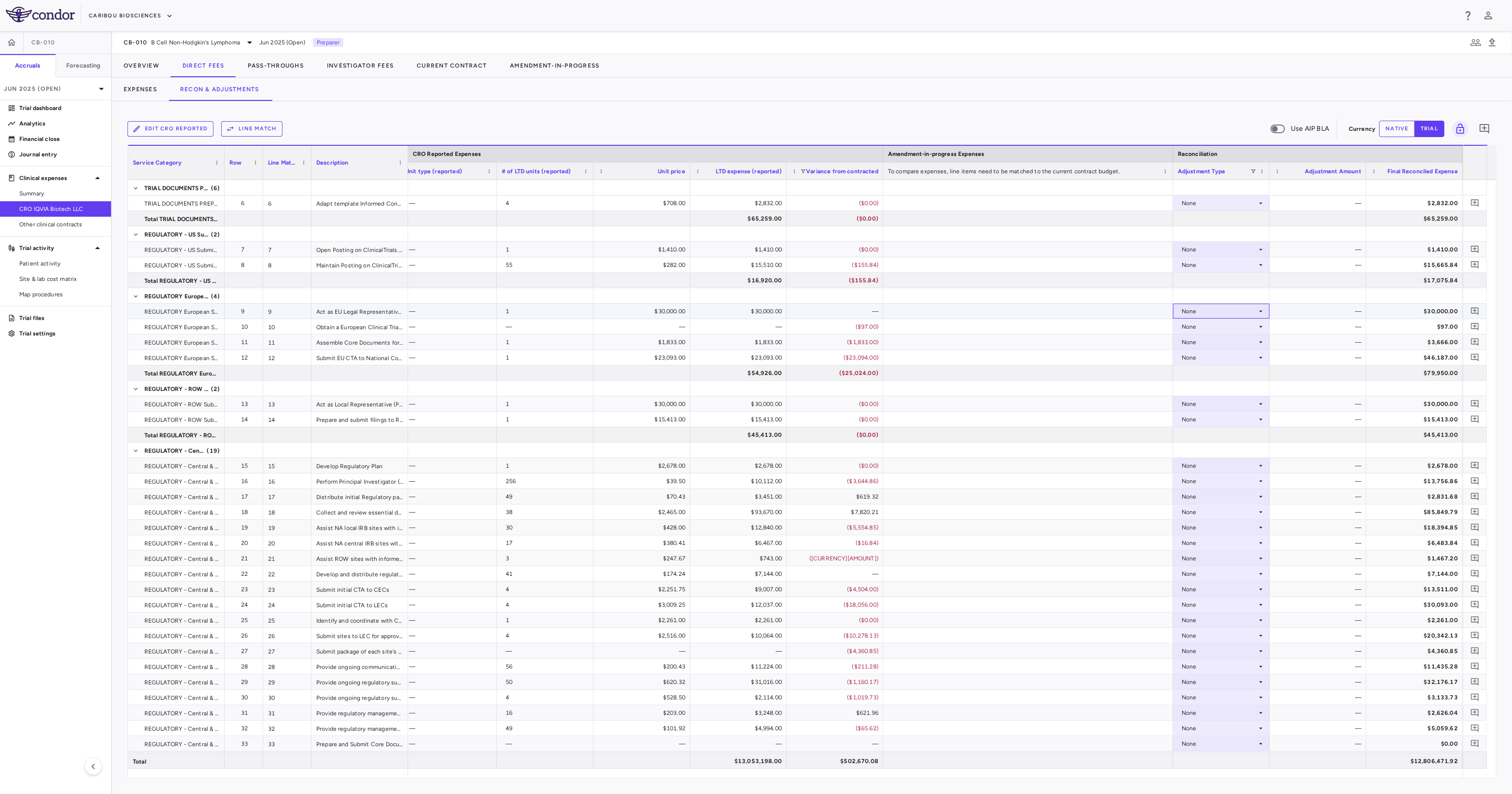click on "None" at bounding box center (1219, 311) 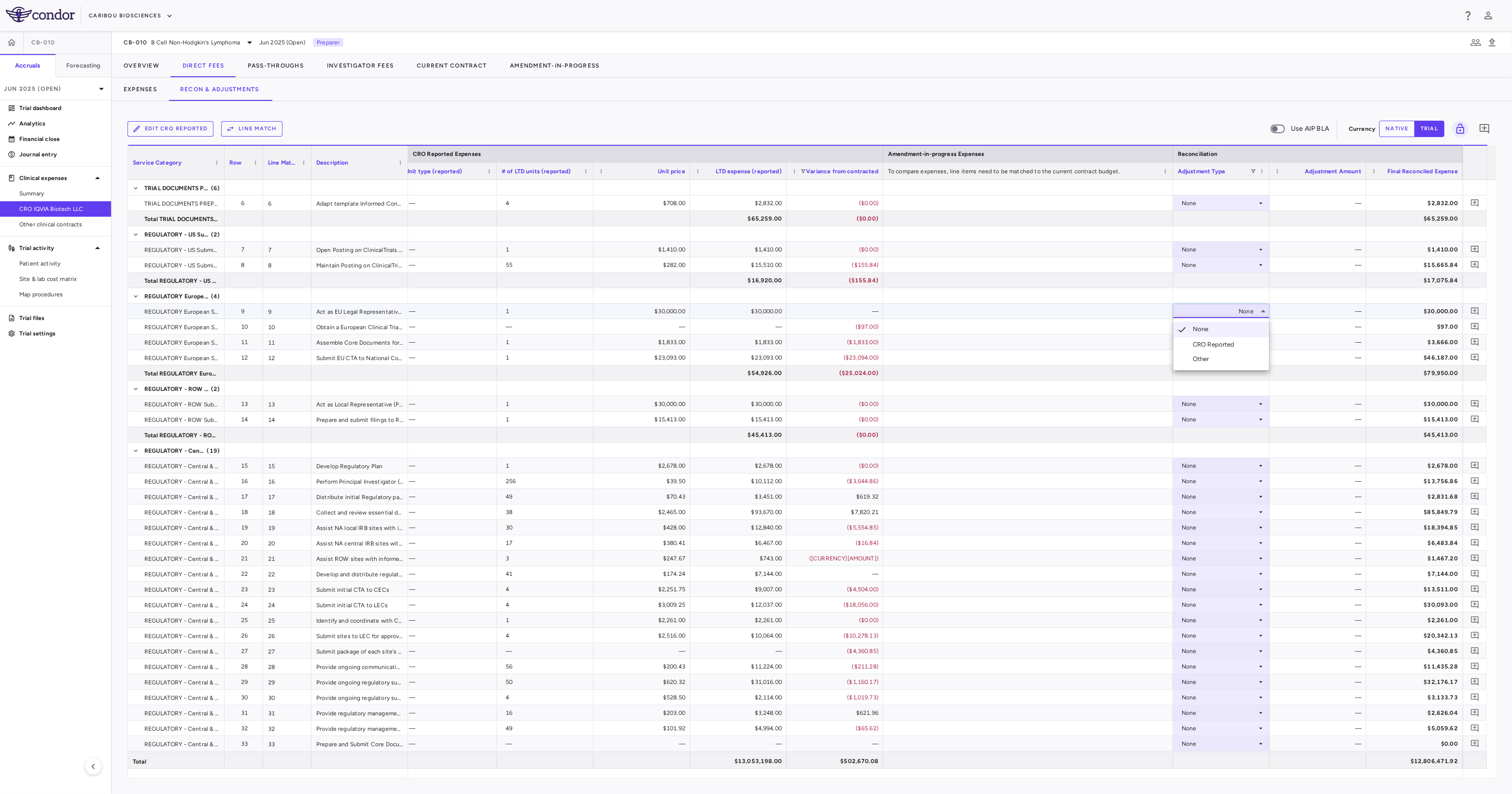 click on "CRO Reported" at bounding box center [1215, 345] 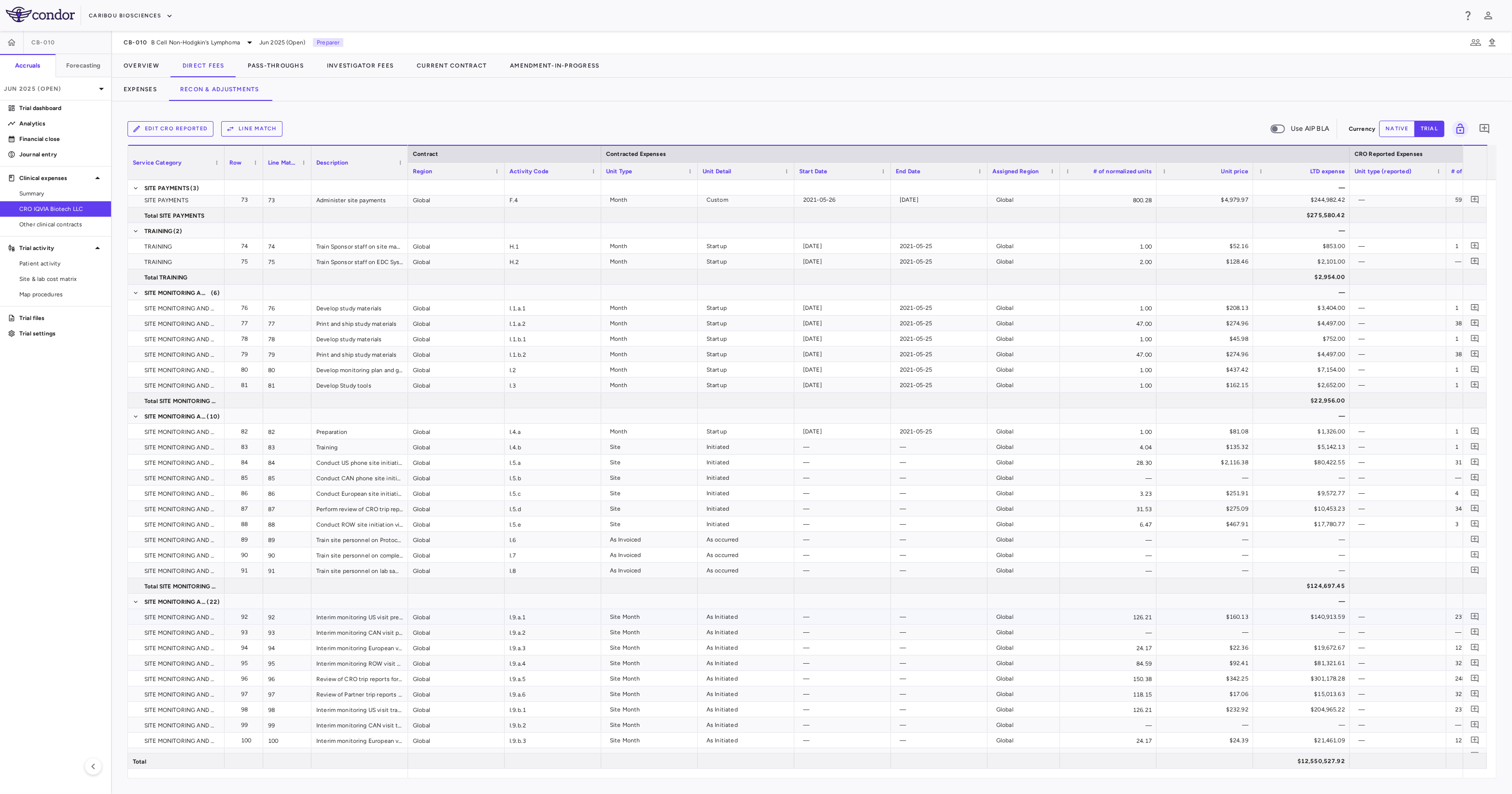 click on "I.9.a.1" at bounding box center [553, 616] 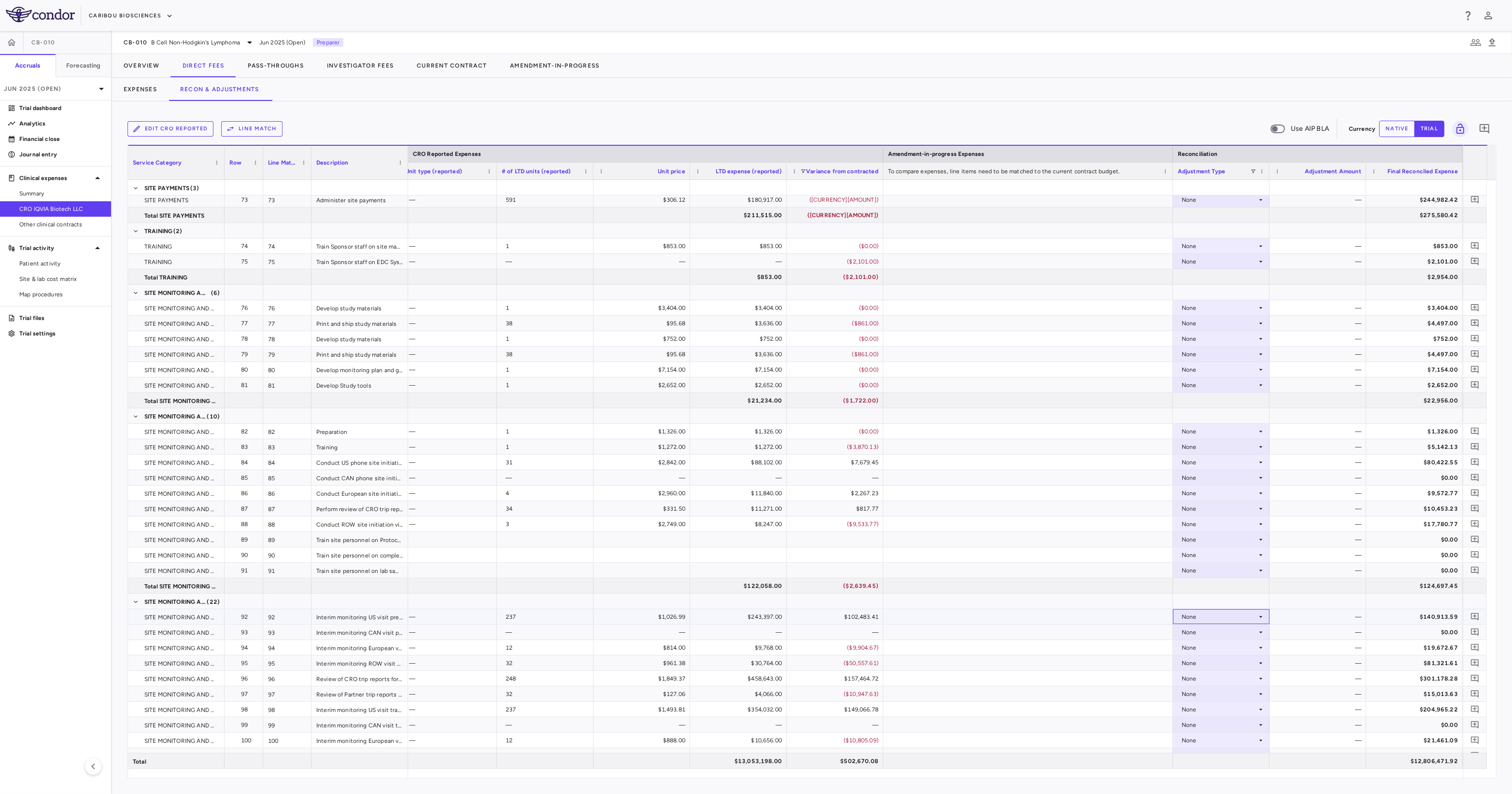 click on "None" at bounding box center (1219, 617) 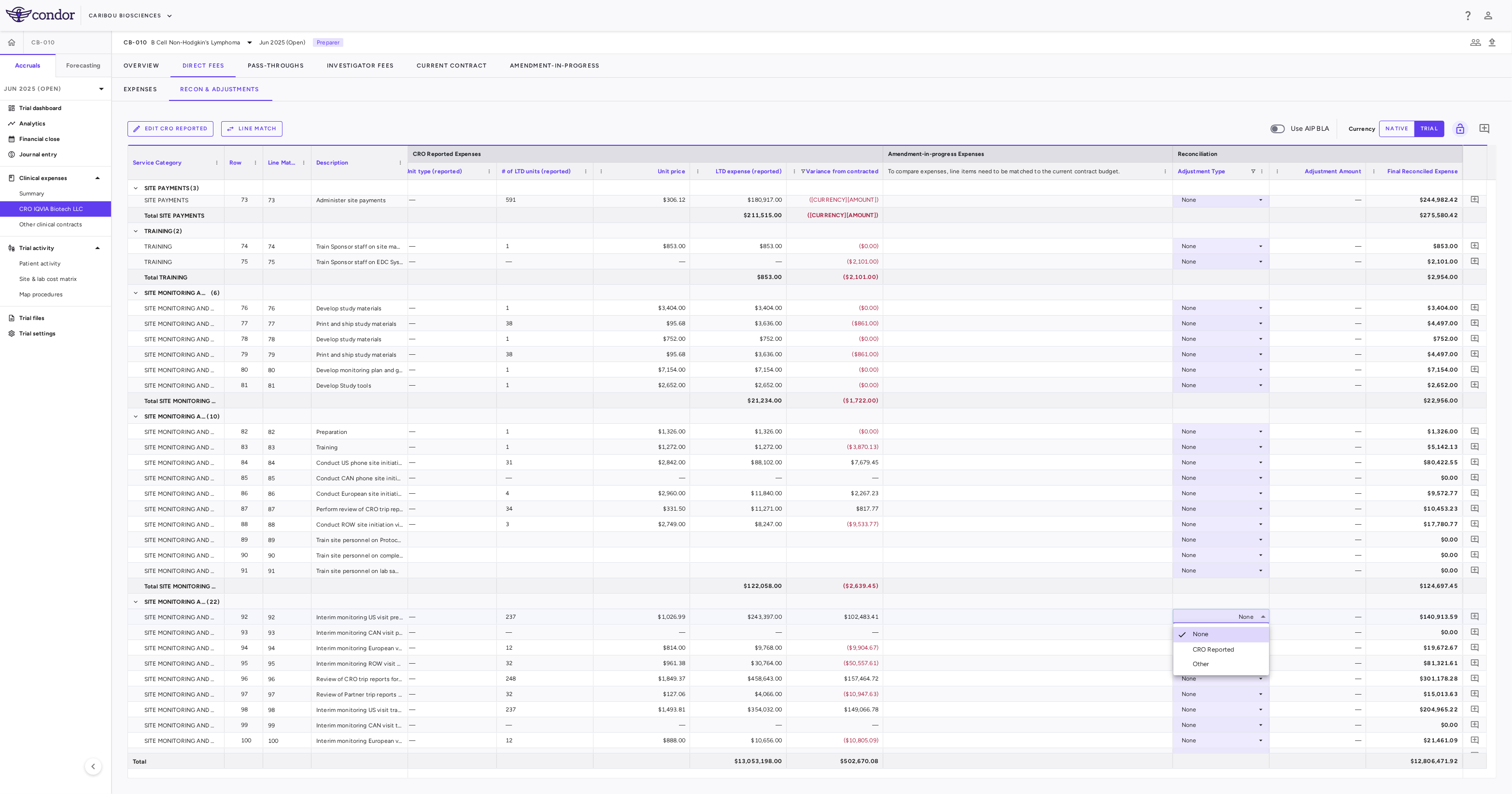 click on "CRO Reported" at bounding box center (1215, 650) 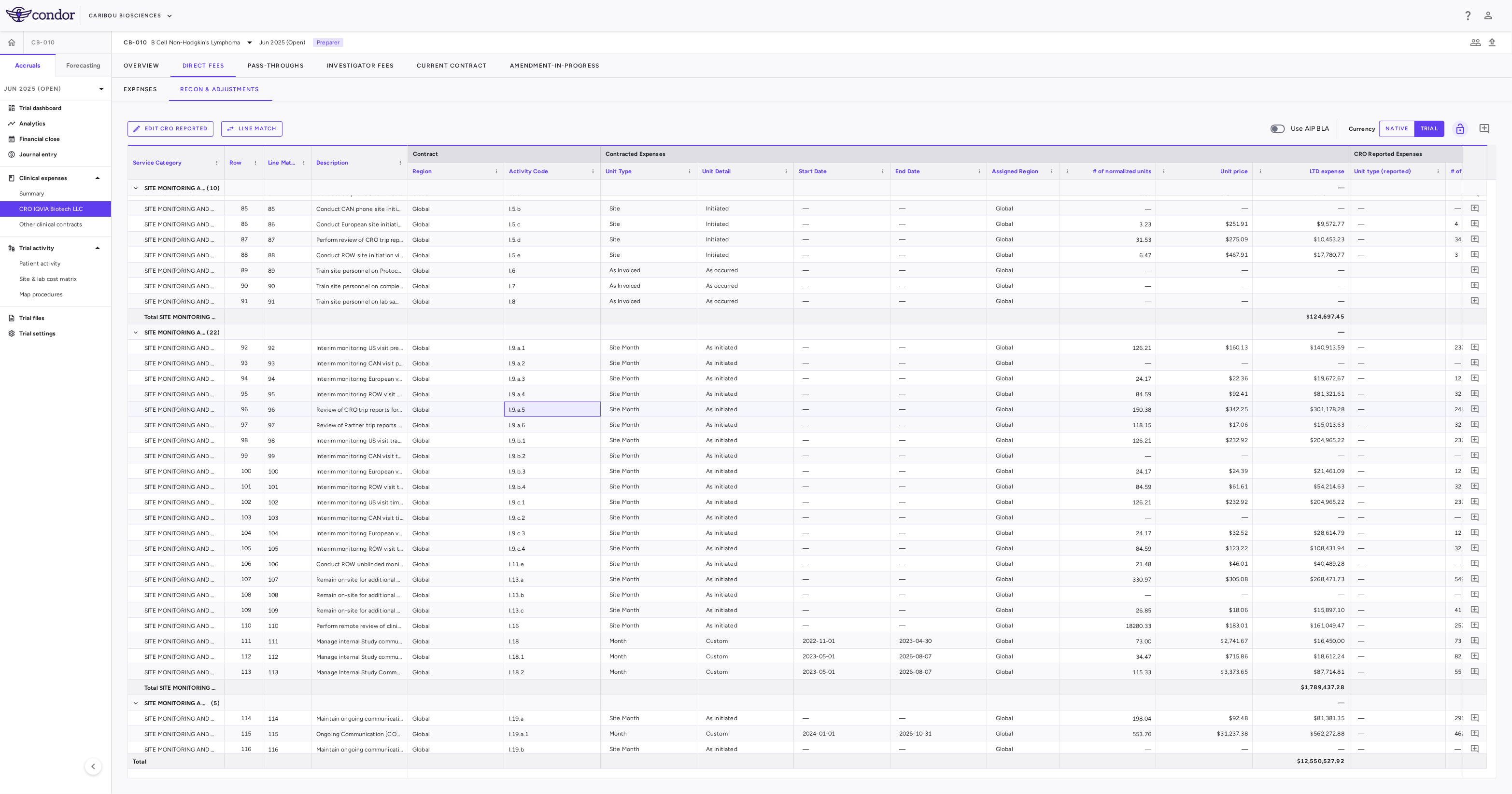 click on "I.9.a.5" at bounding box center (552, 409) 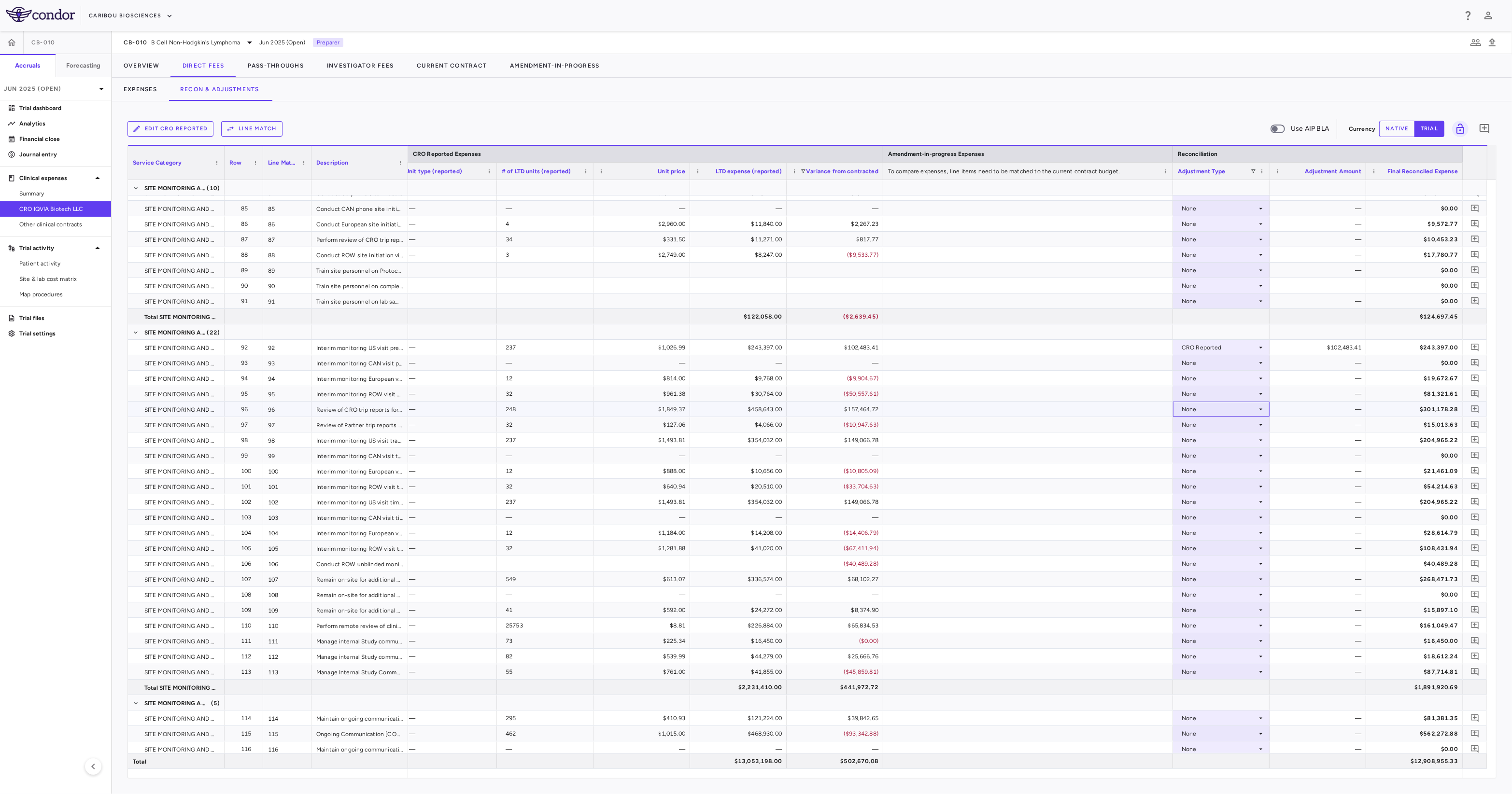 click on "None" at bounding box center (1219, 409) 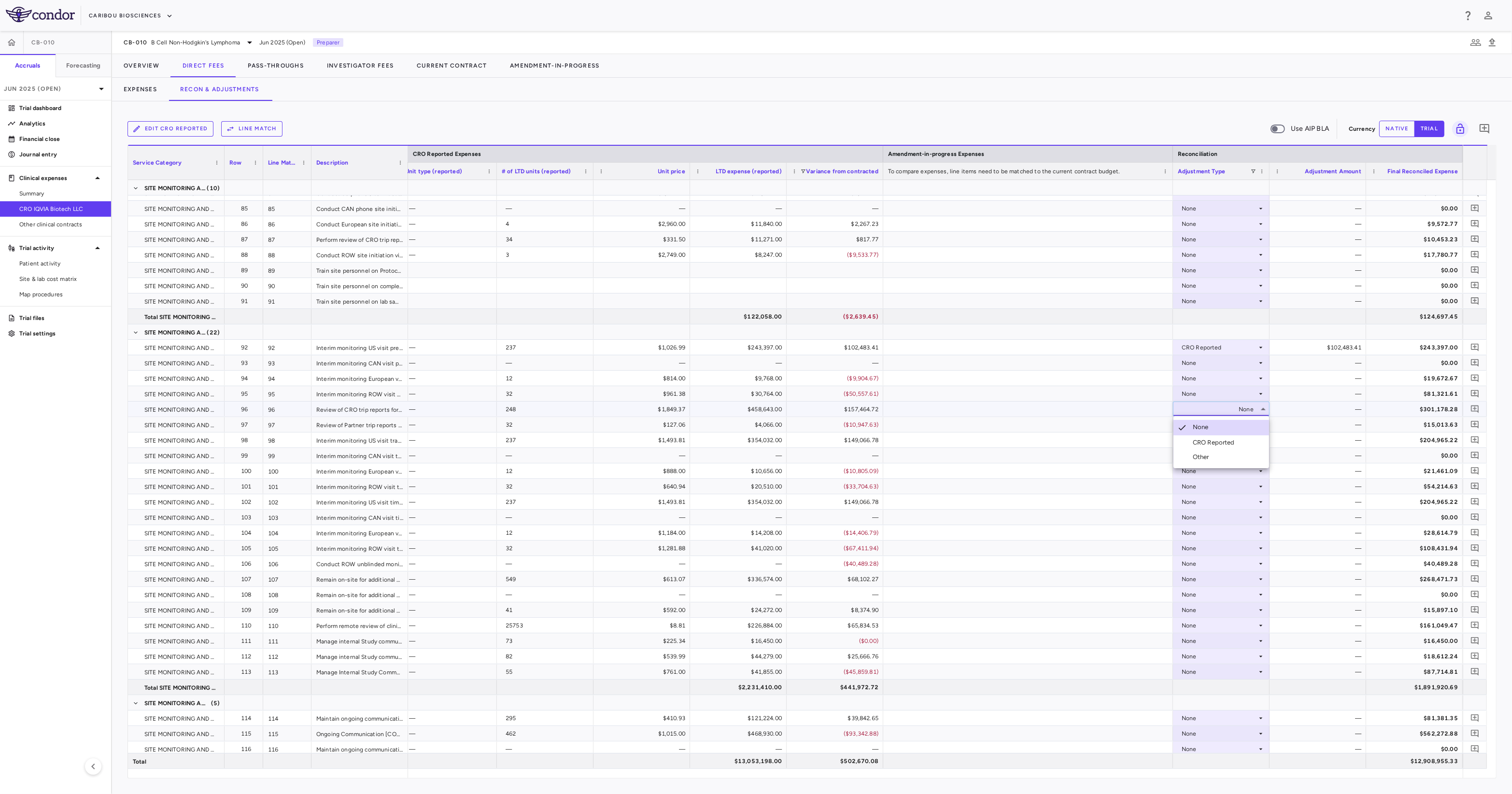 click on "CRO Reported" at bounding box center (1215, 443) 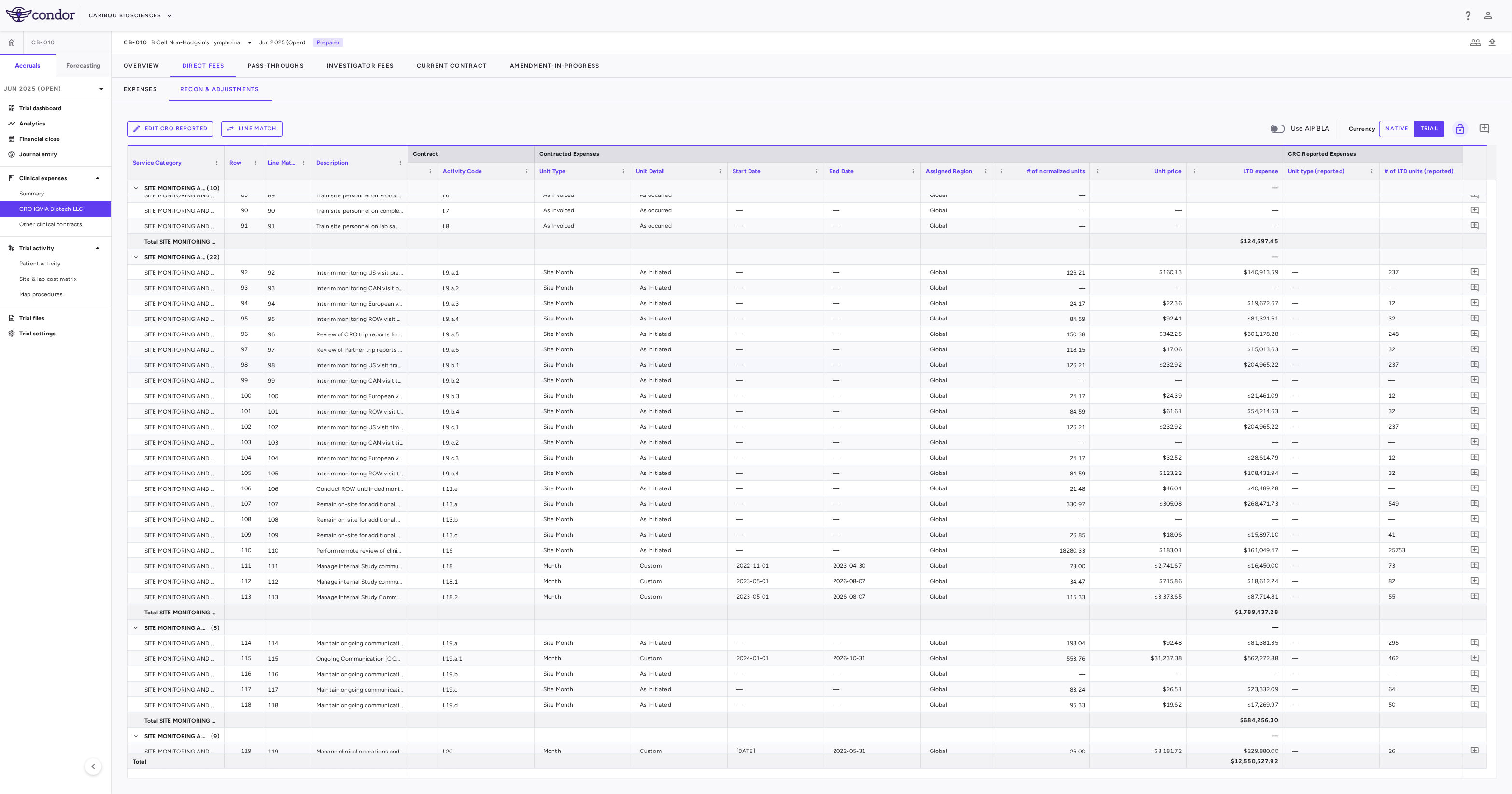 click on "I.9.b.1" at bounding box center (486, 364) 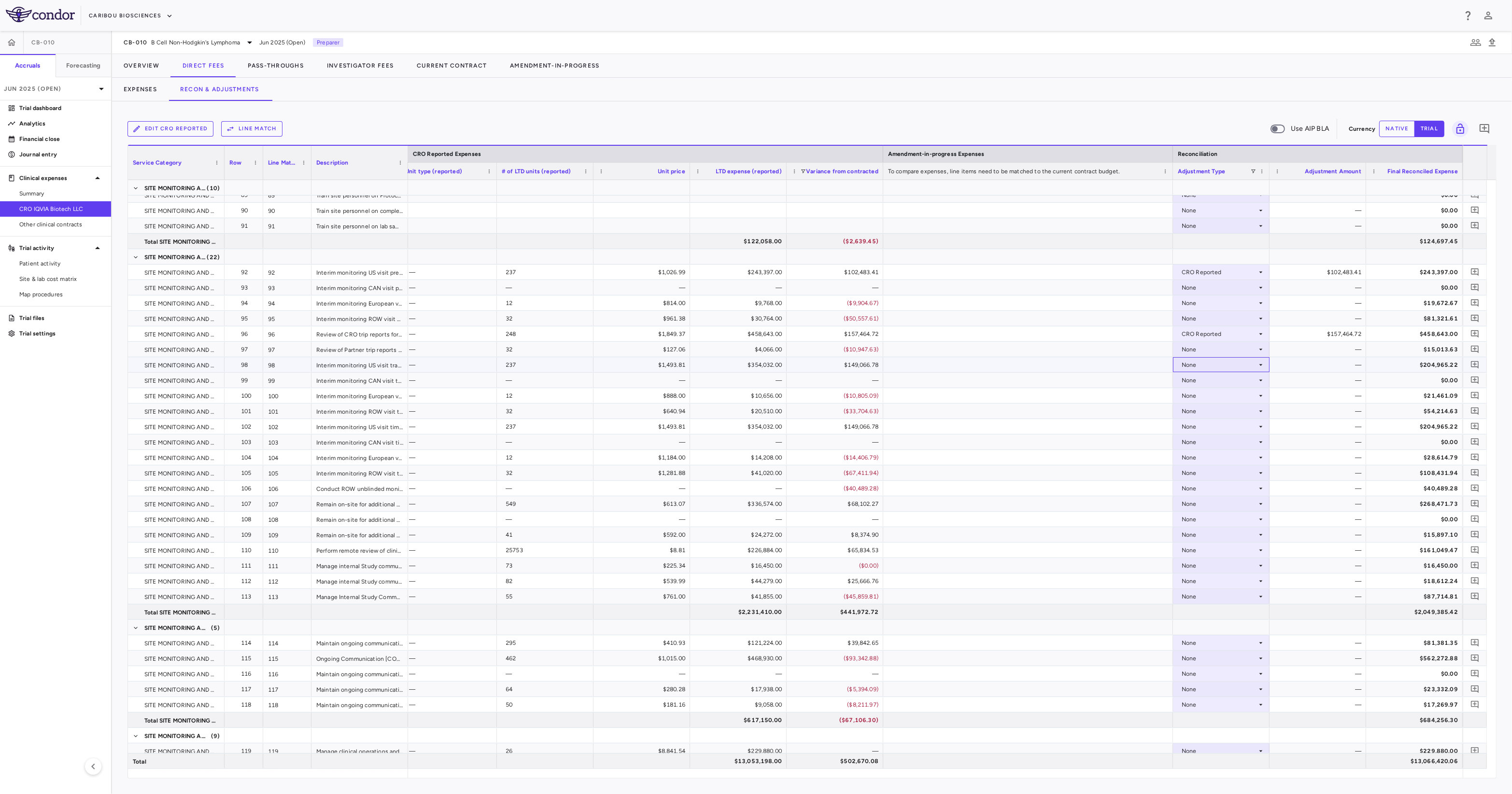 click on "None" at bounding box center [1219, 365] 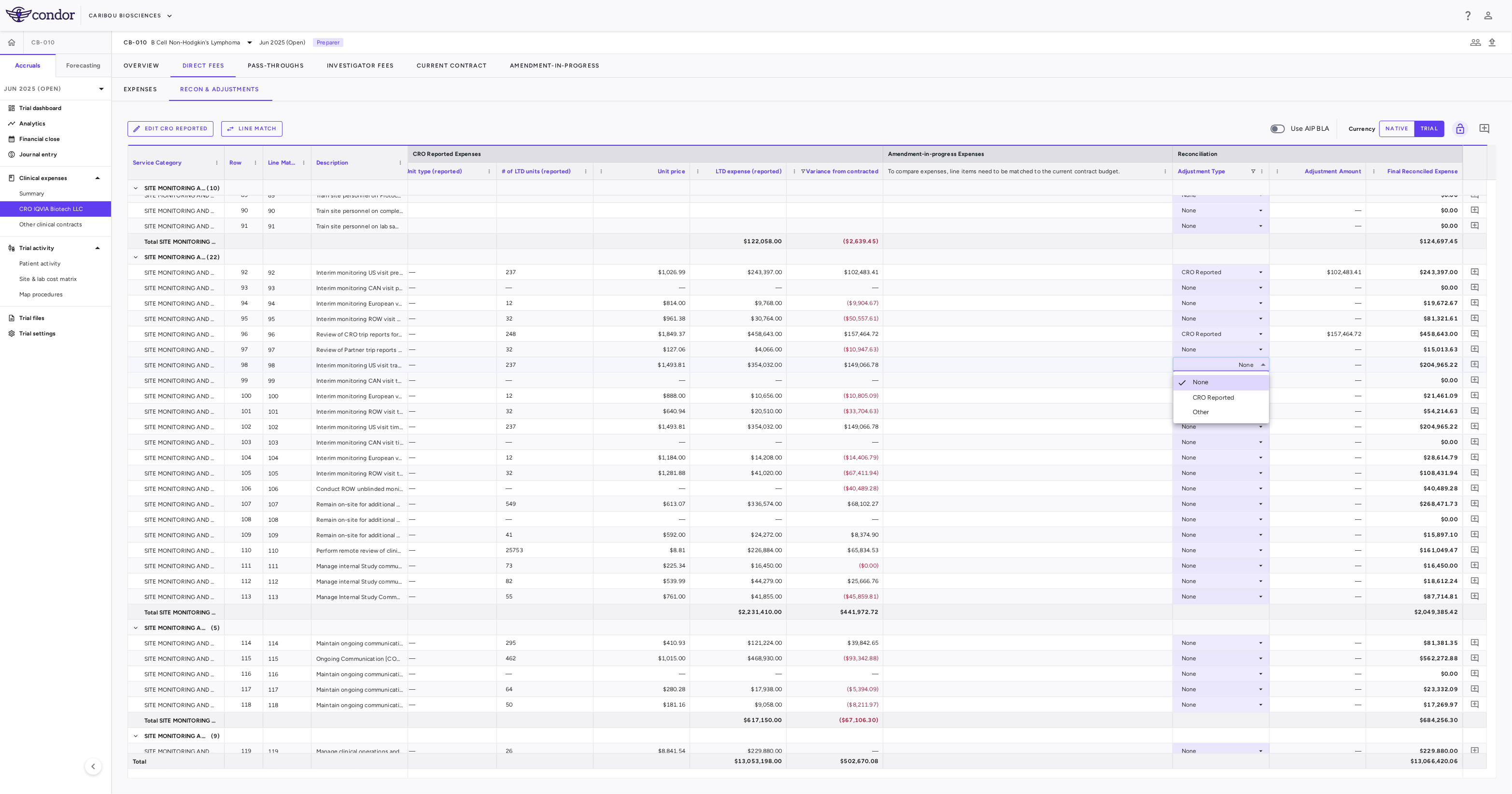 click on "CRO Reported" at bounding box center [1215, 398] 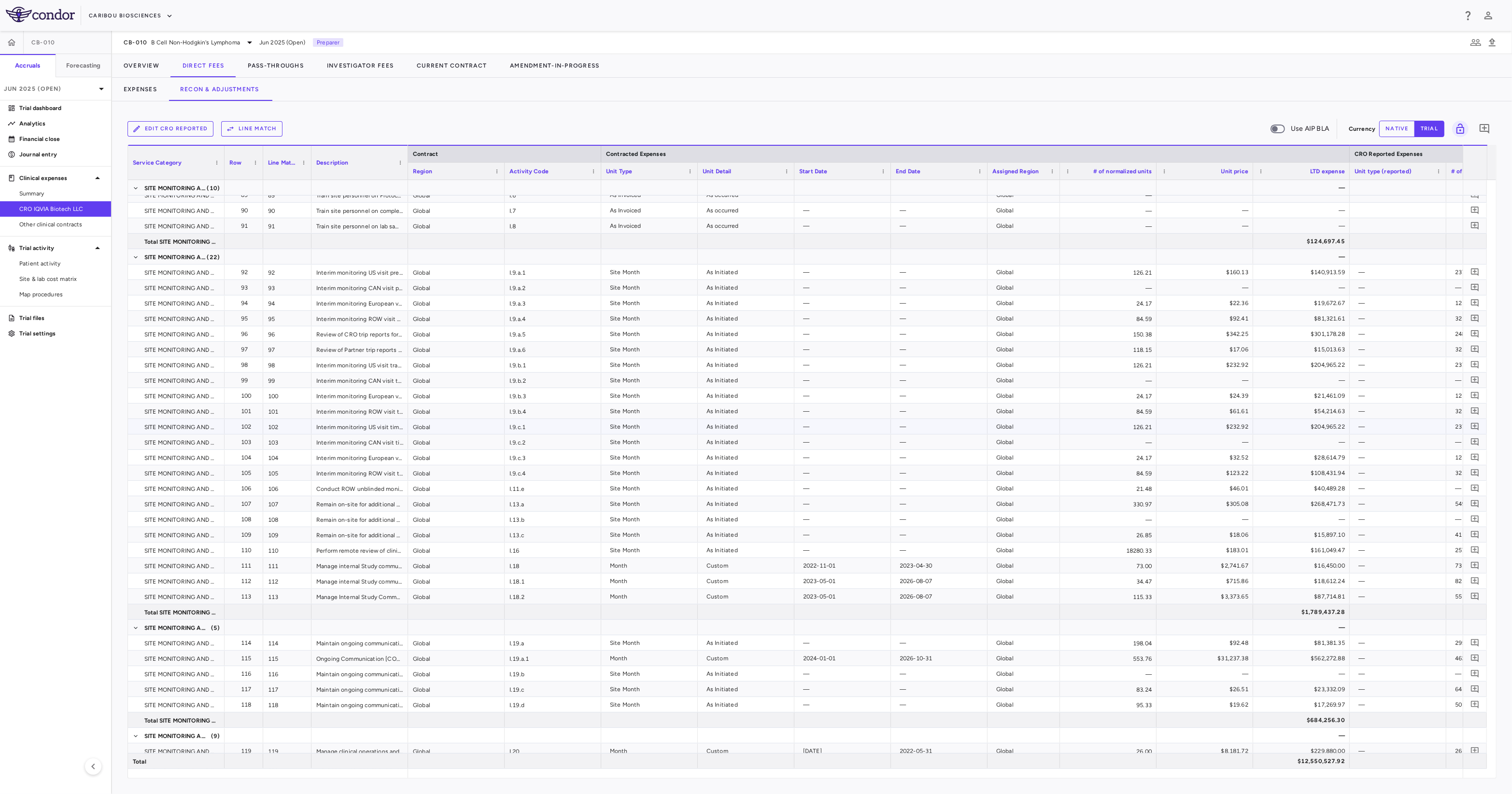 click on "I.9.c.1" at bounding box center (553, 426) 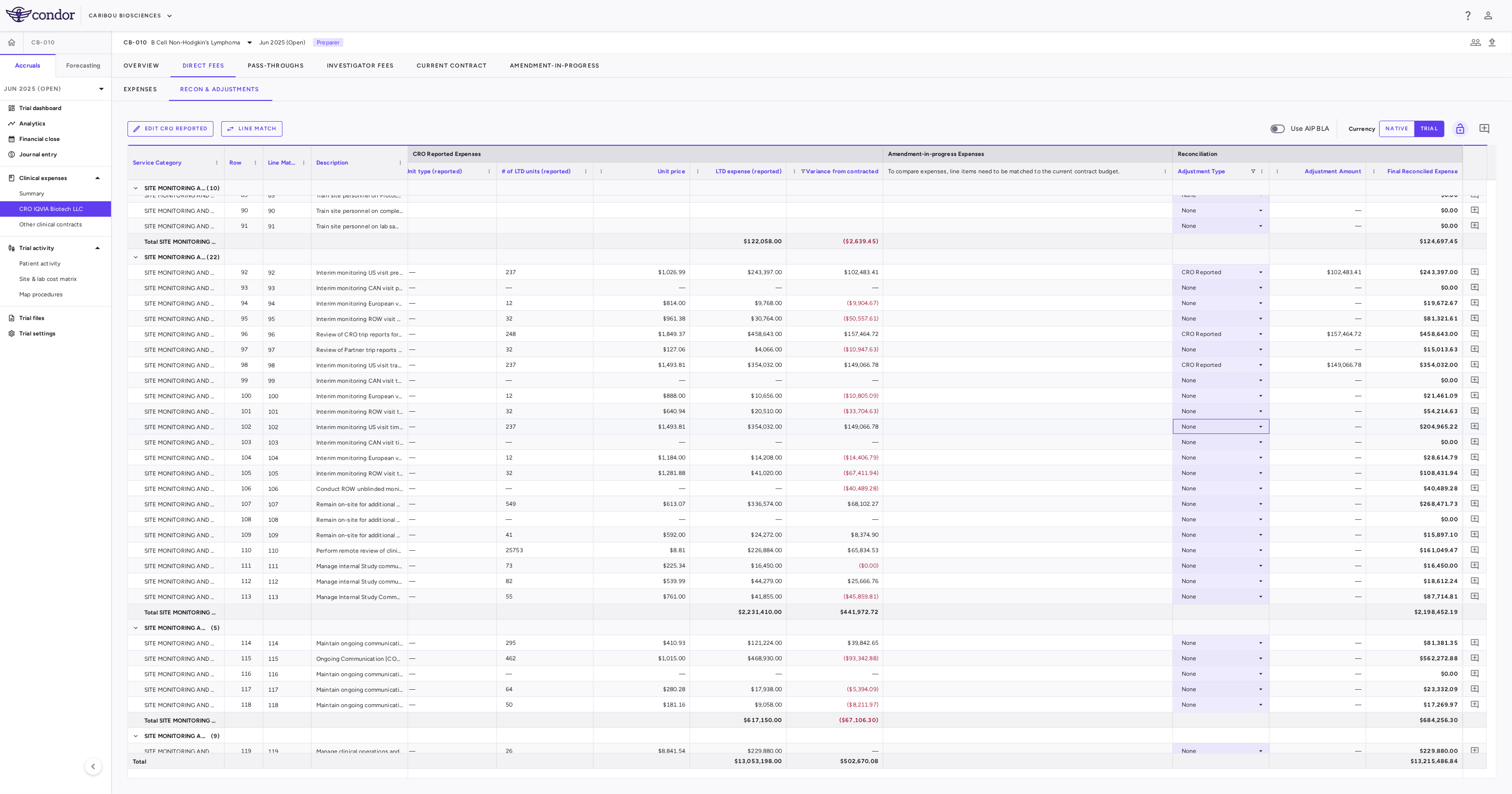 click on "None" at bounding box center [1219, 427] 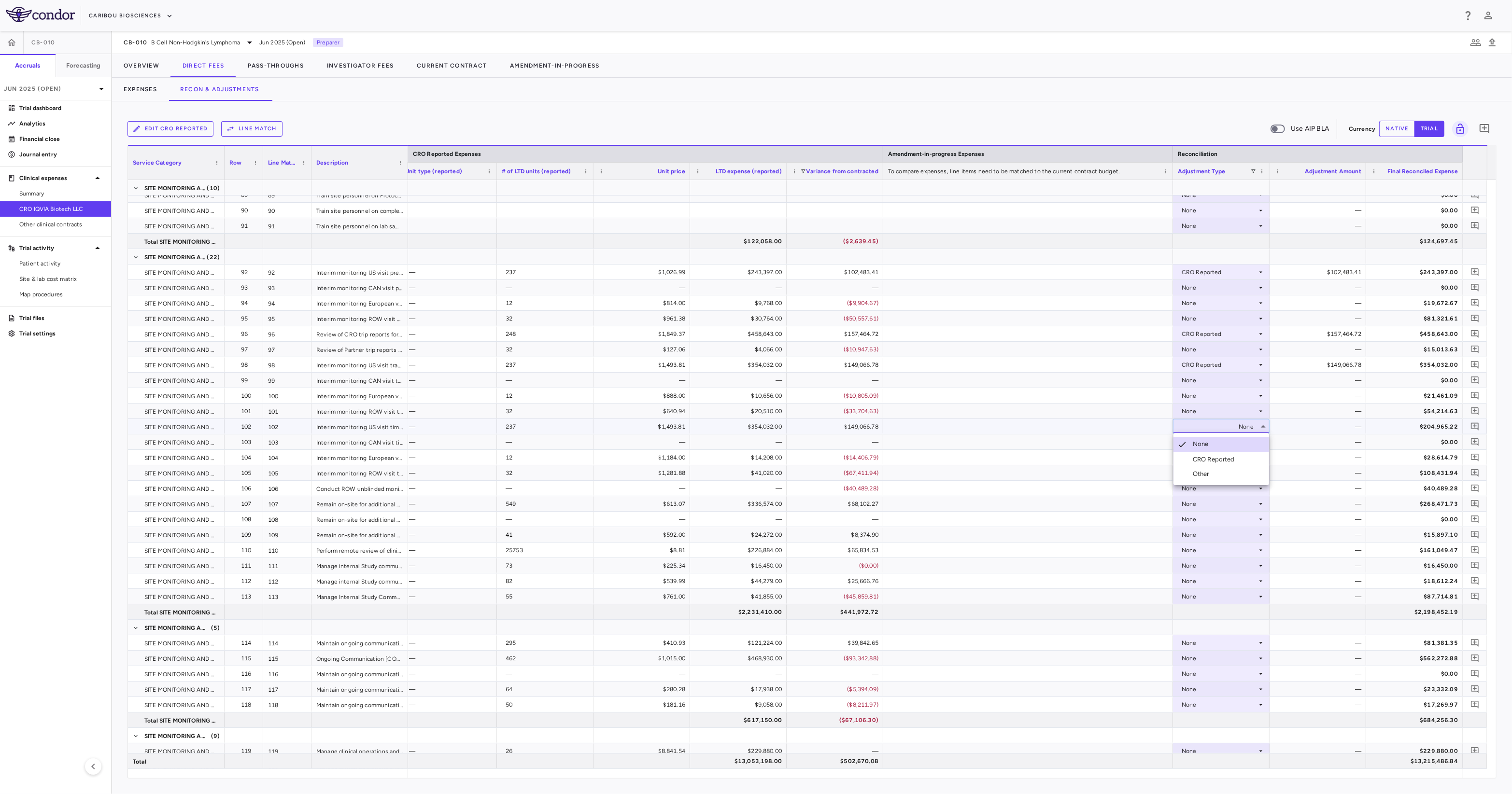 click on "CRO Reported" at bounding box center [1215, 460] 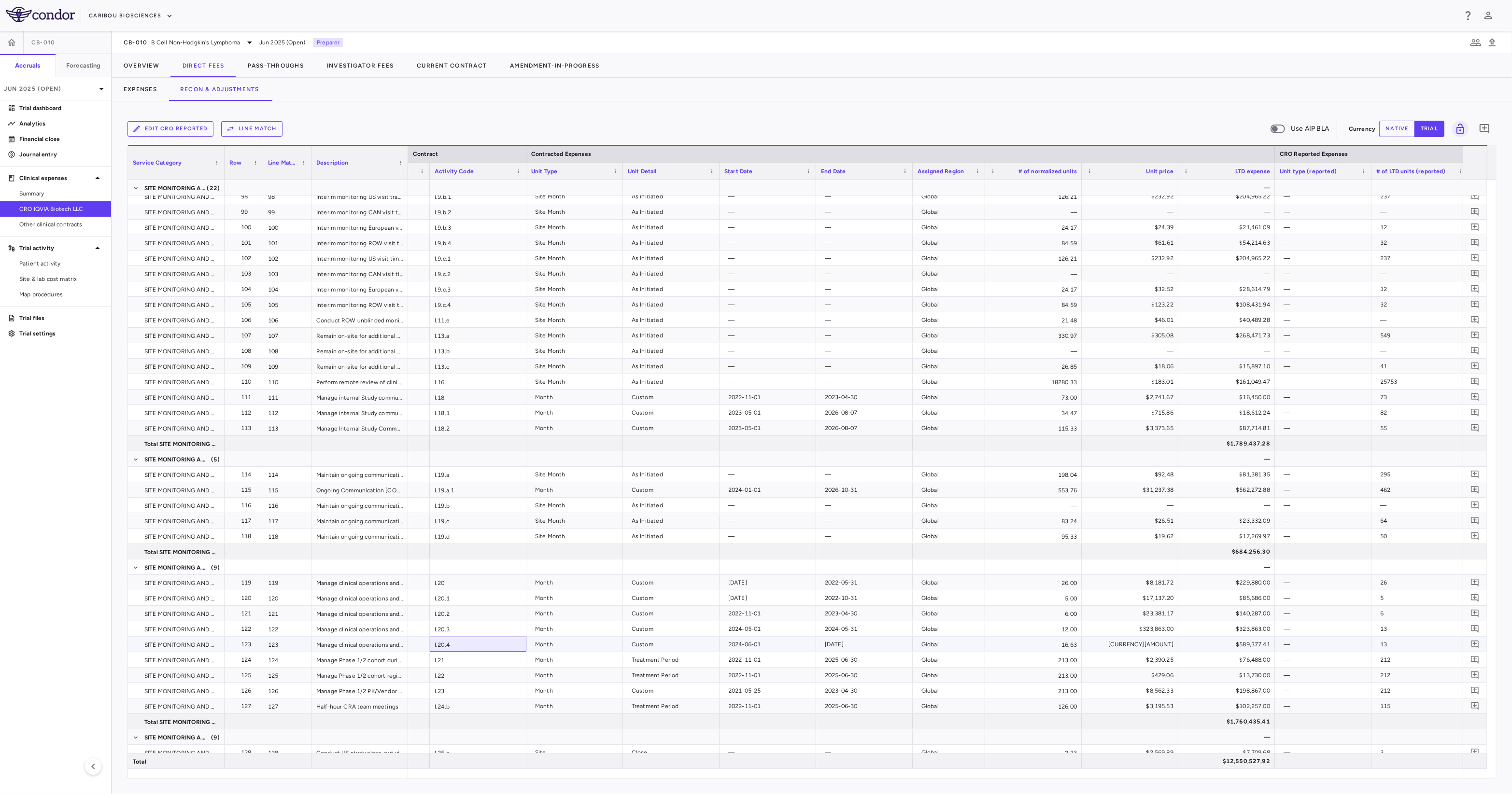 click on "I.20.4" at bounding box center (478, 644) 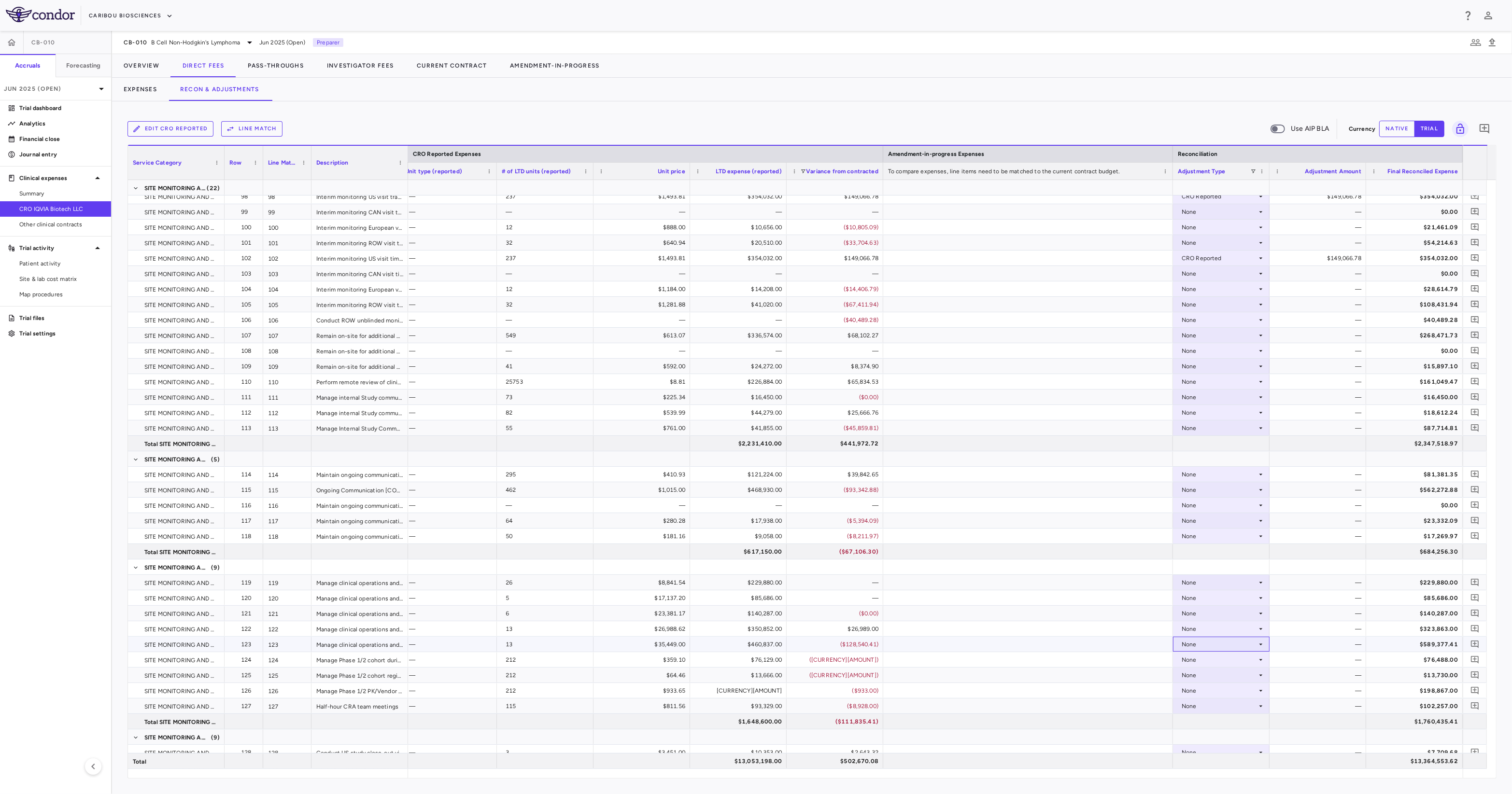 click on "None" at bounding box center (1219, 644) 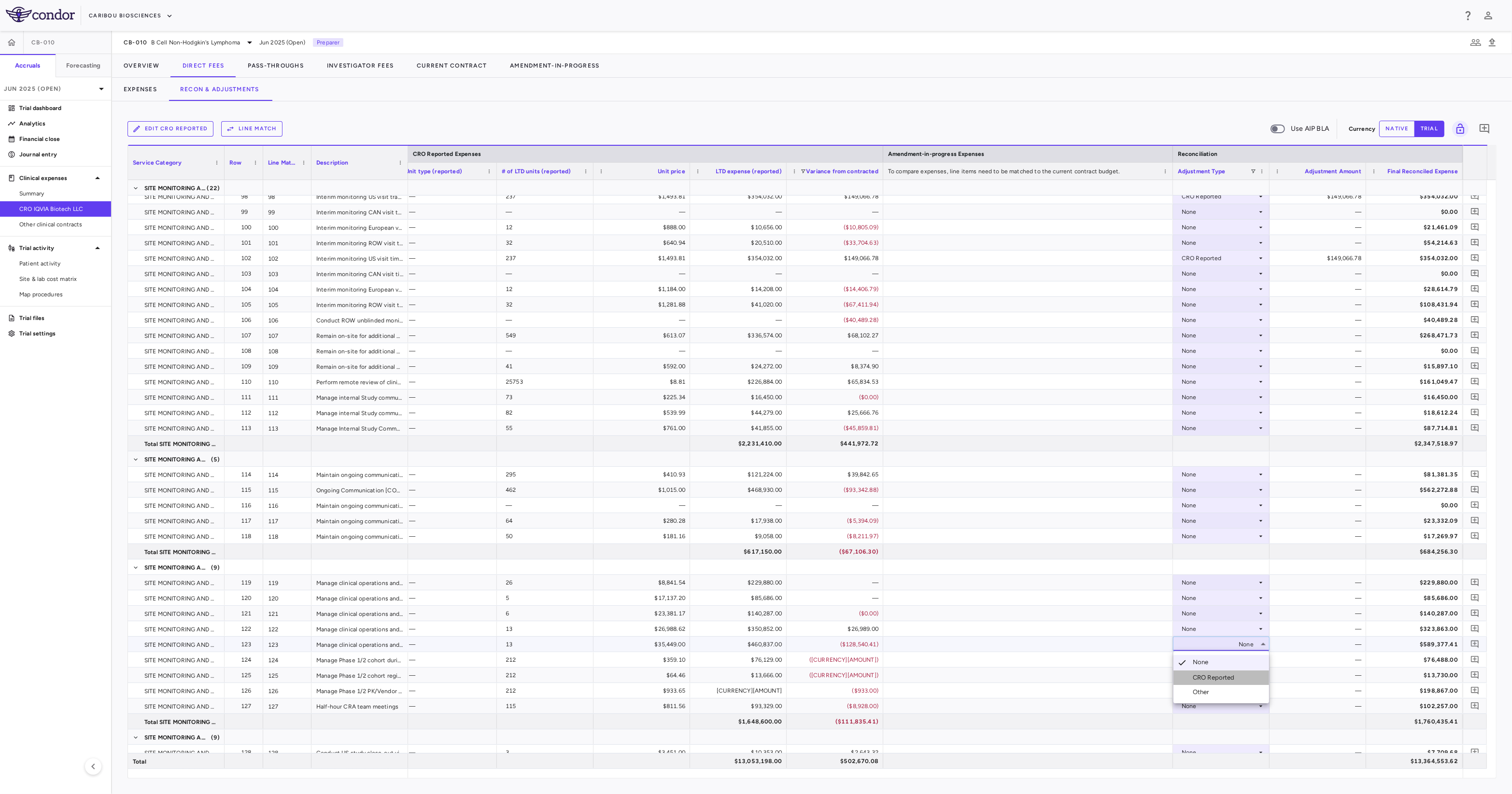 click on "CRO Reported" at bounding box center (1215, 678) 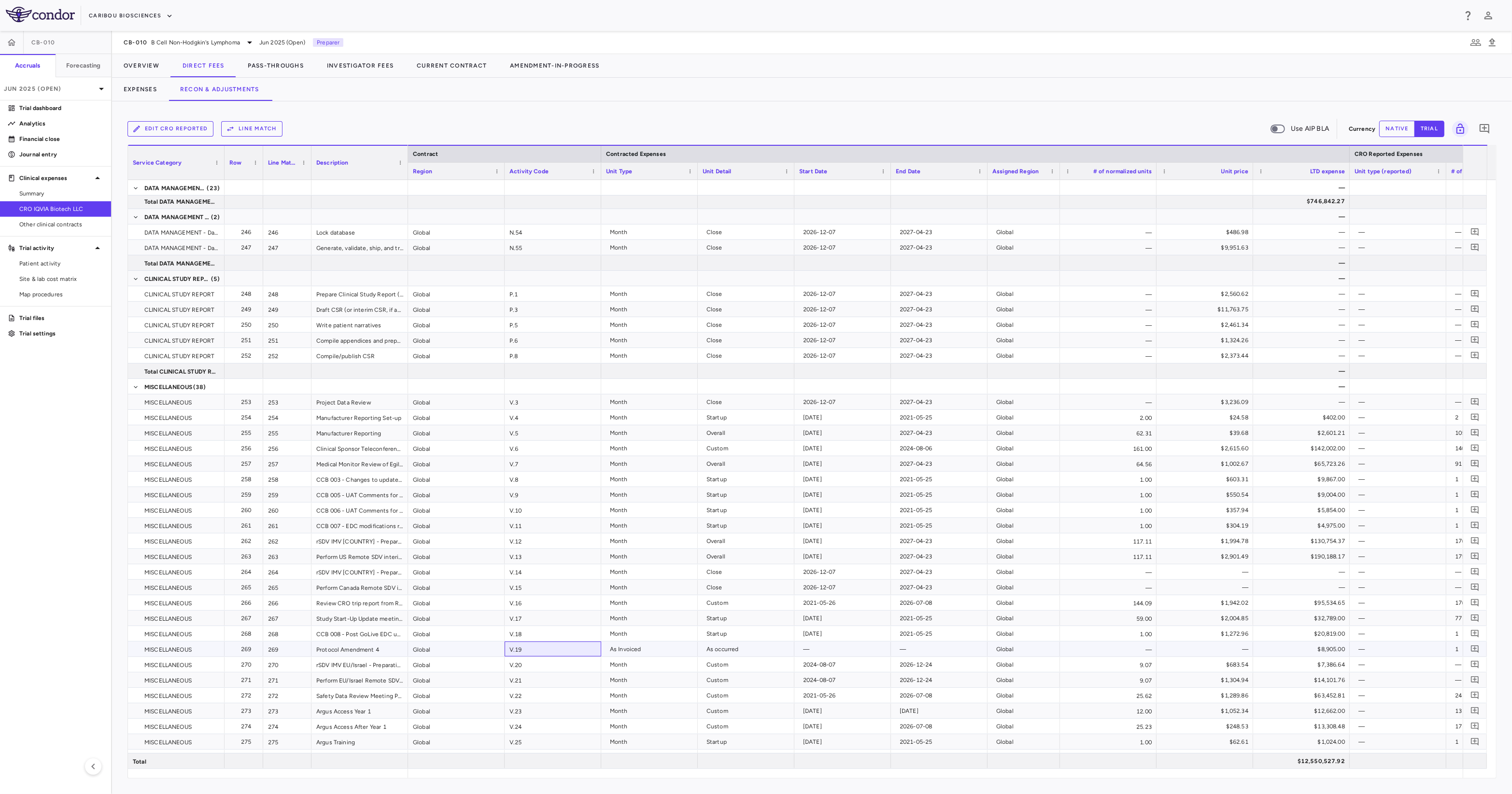 click on "V.19" at bounding box center [553, 649] 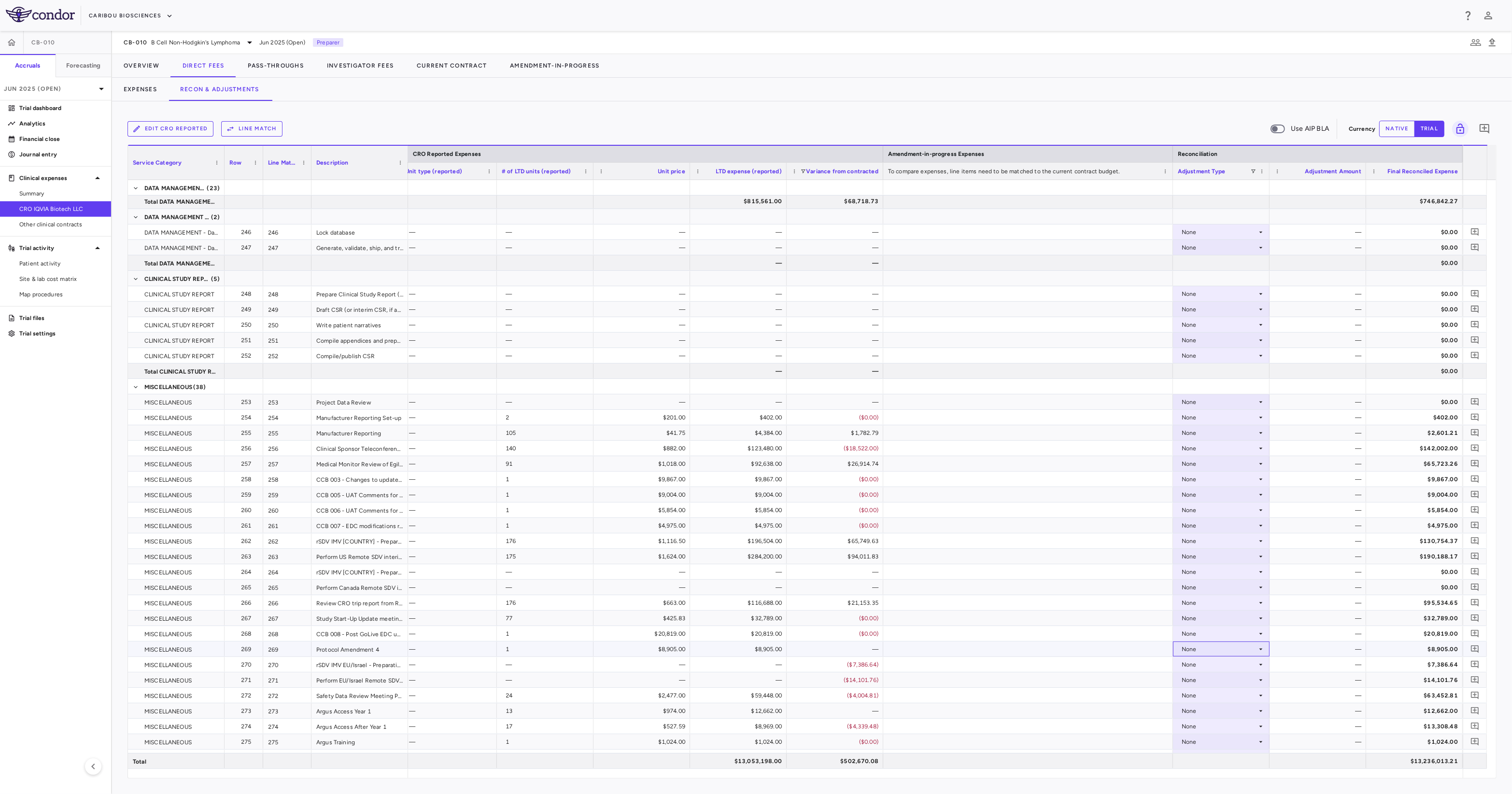 click on "None" at bounding box center [1219, 649] 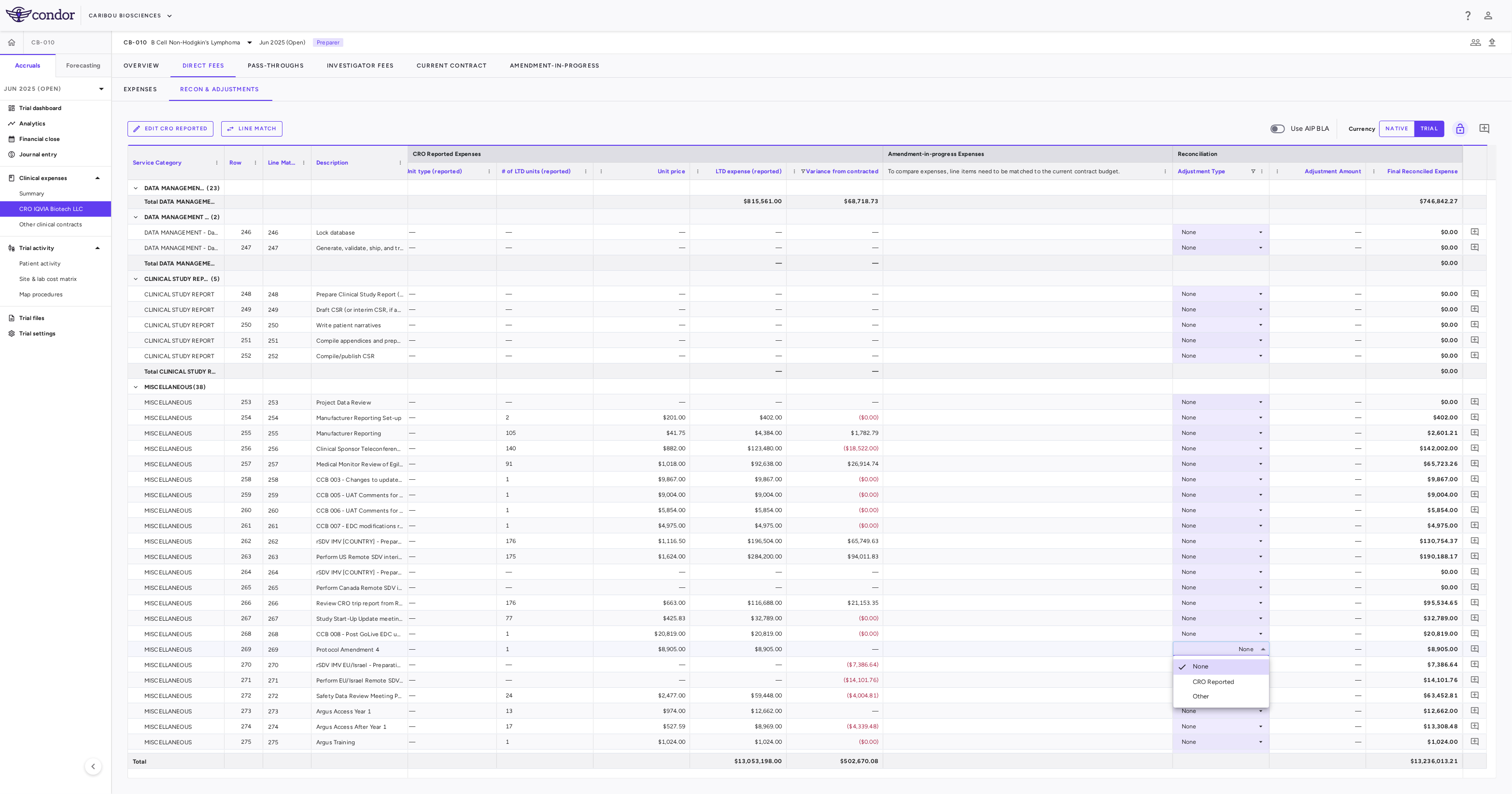 click on "CRO Reported" at bounding box center [1215, 682] 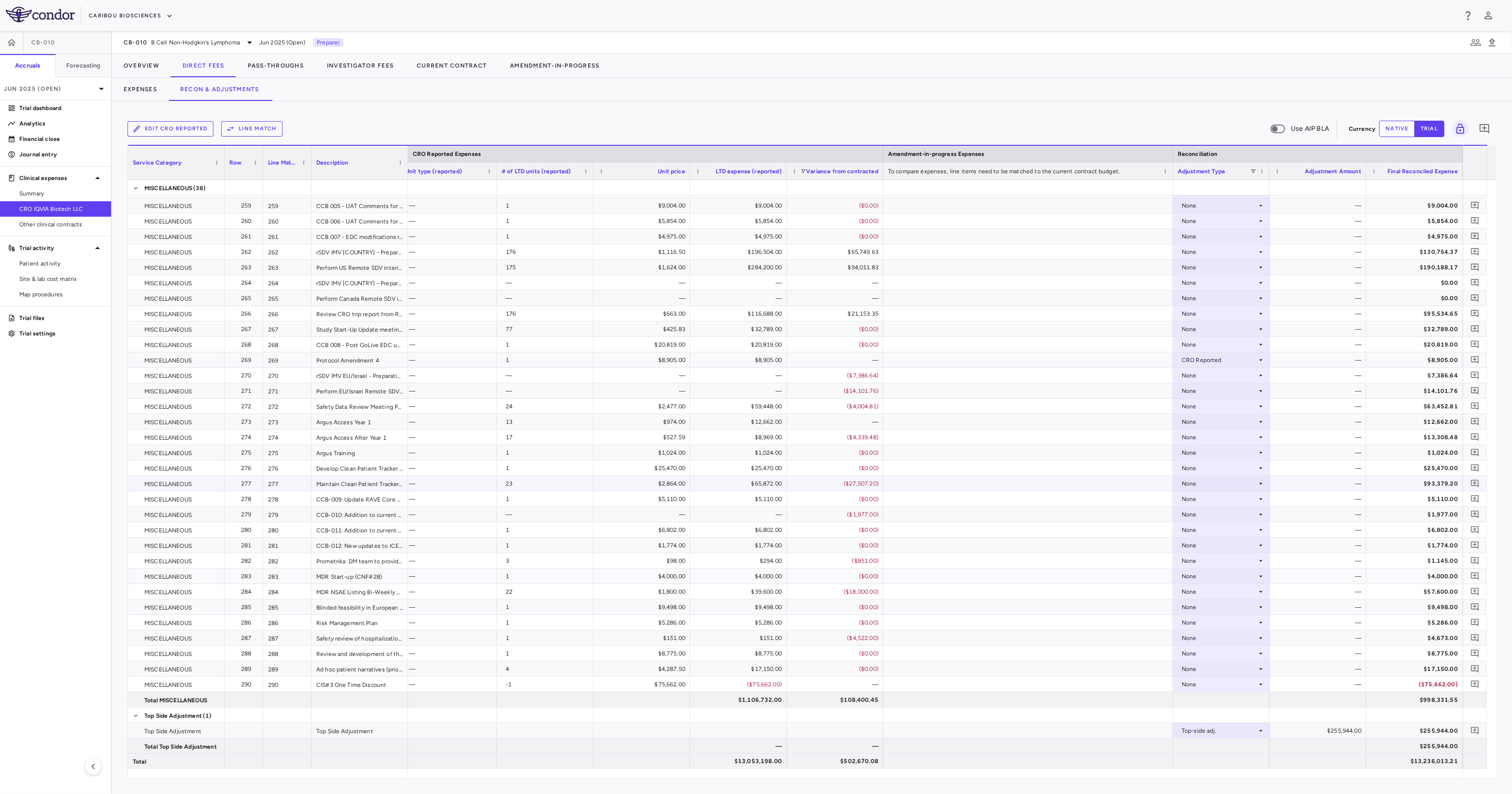 scroll, scrollTop: 4692, scrollLeft: 0, axis: vertical 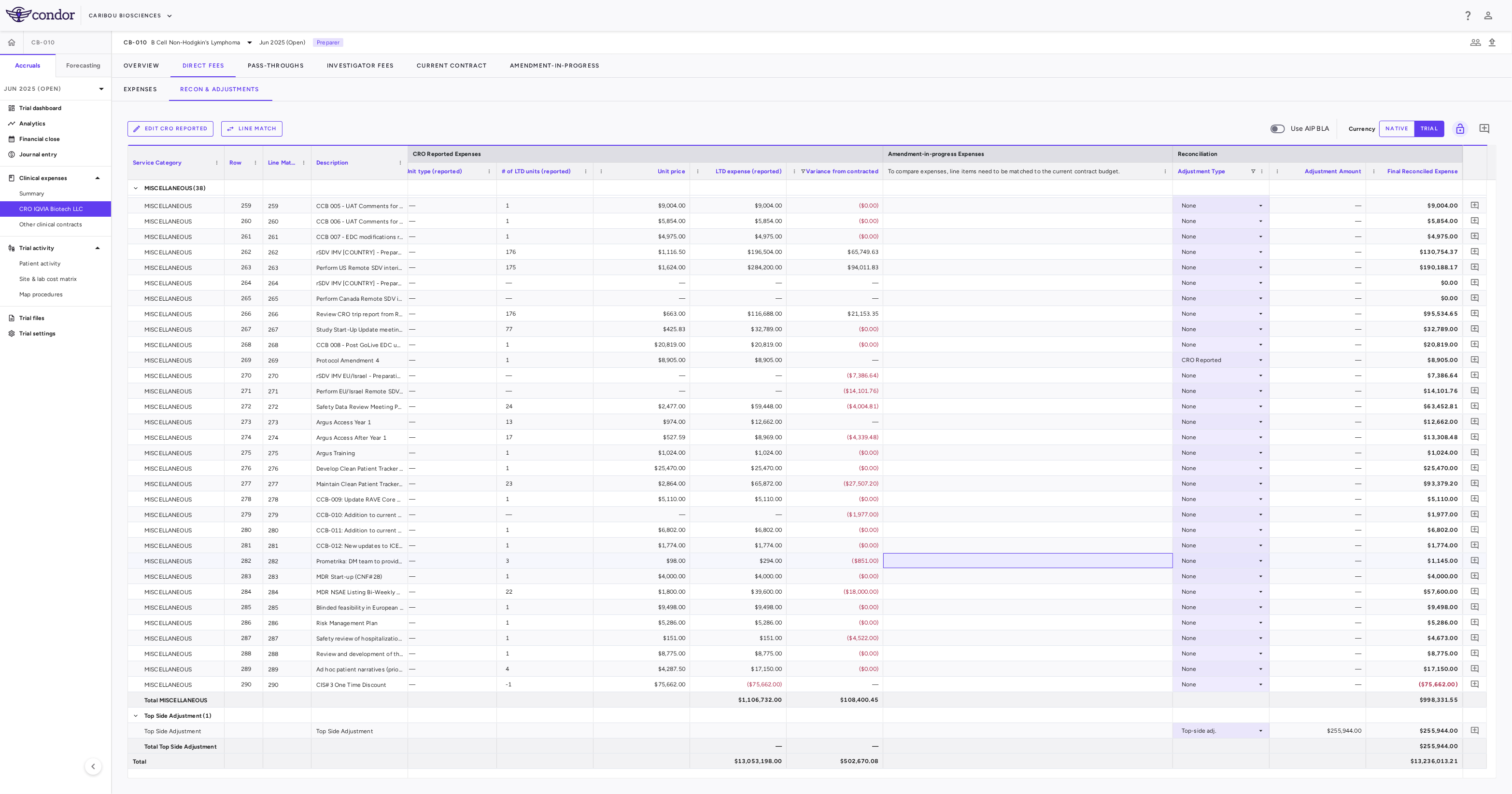 click at bounding box center [1028, 560] 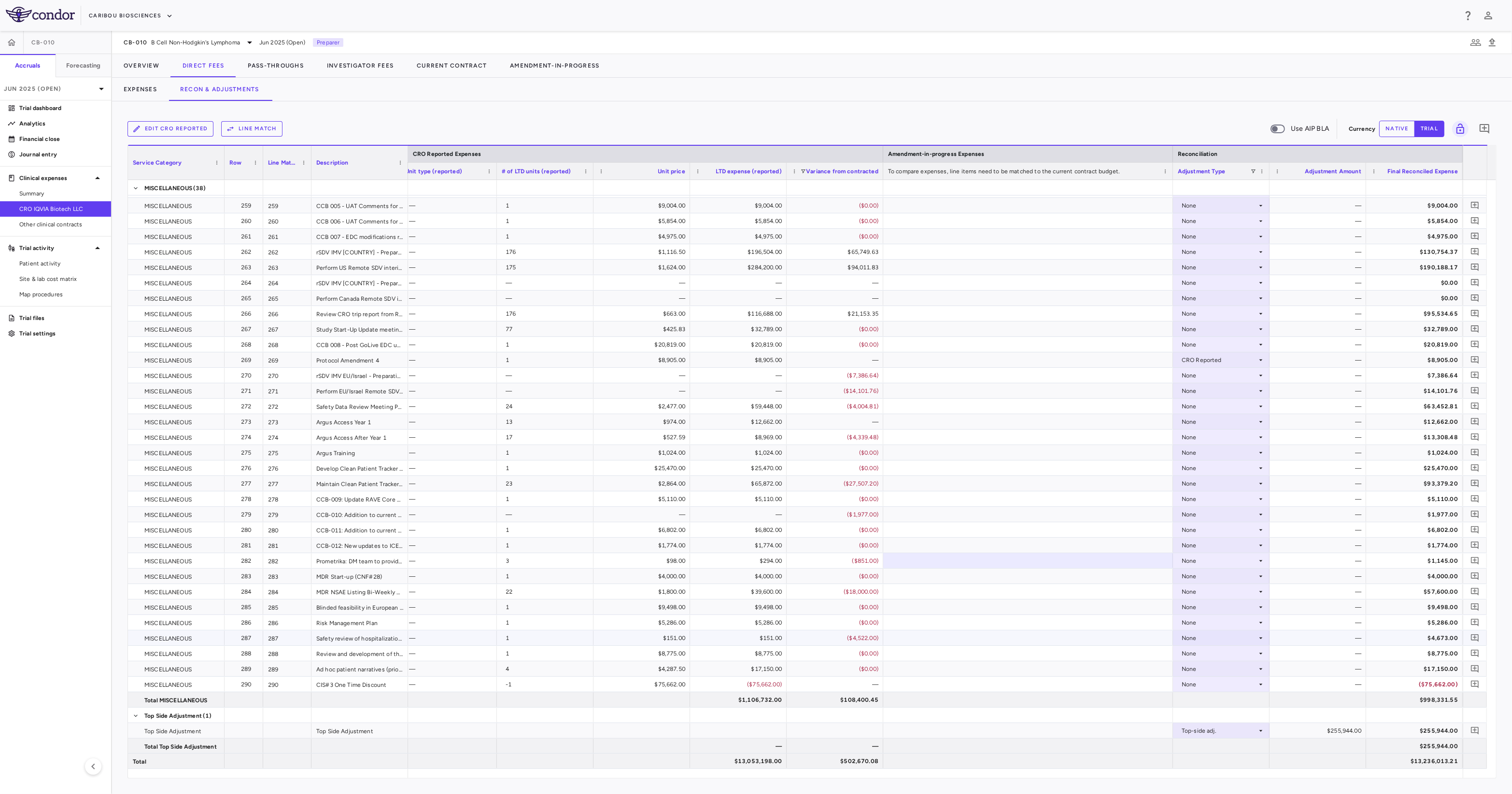 scroll, scrollTop: 0, scrollLeft: 604, axis: horizontal 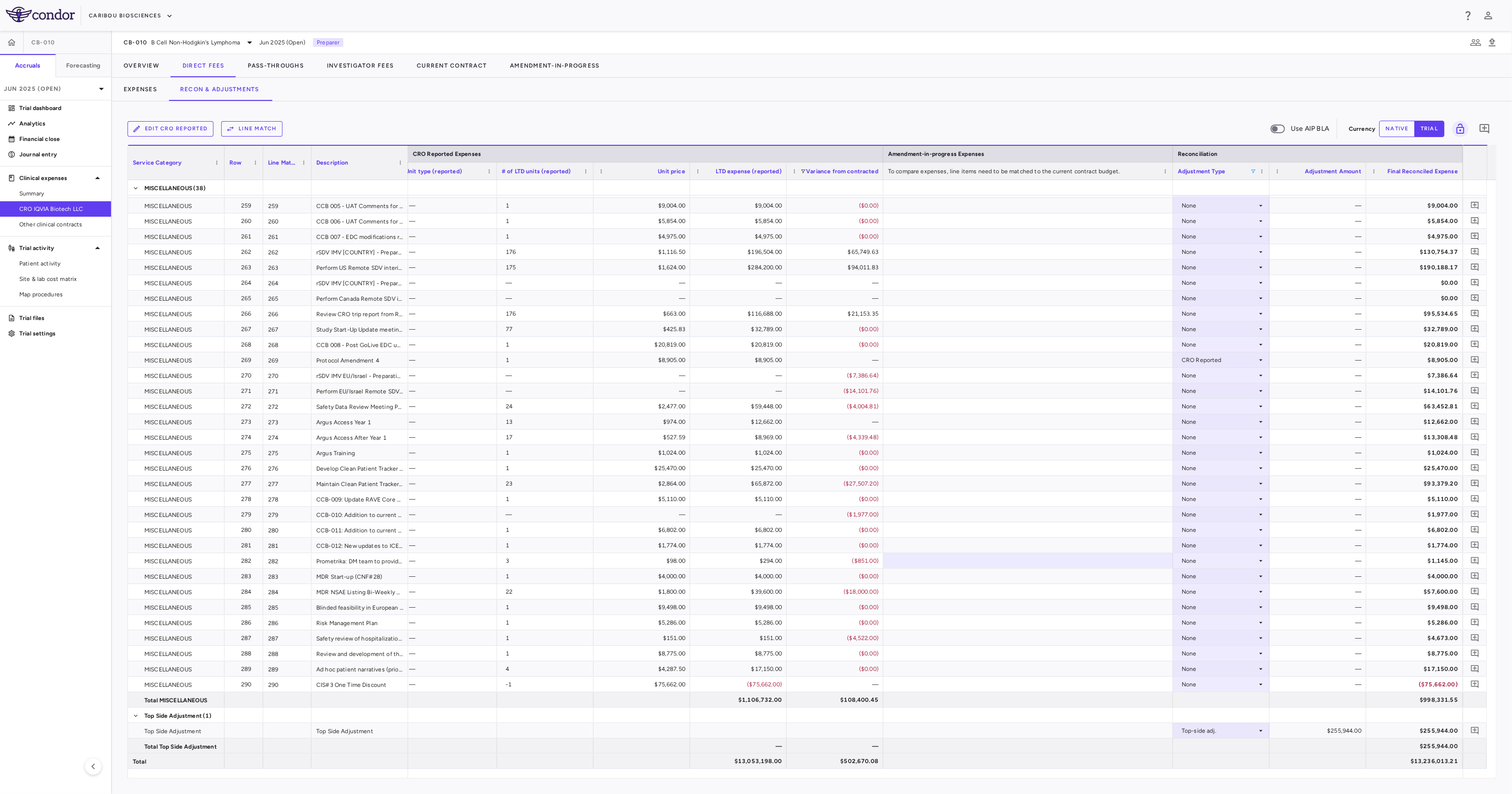 click at bounding box center [1253, 171] 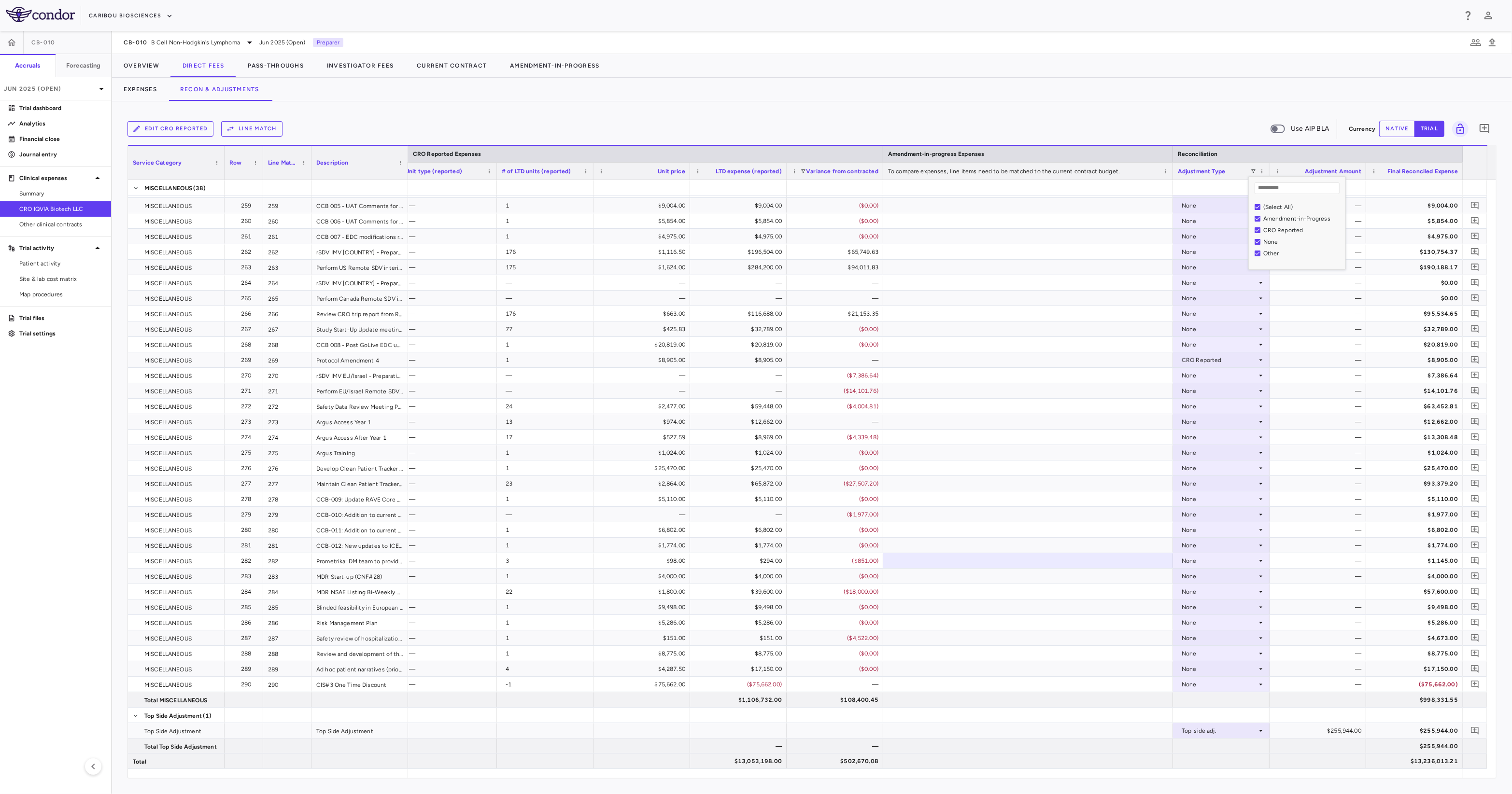 click on "(Select All)" at bounding box center (1300, 207) 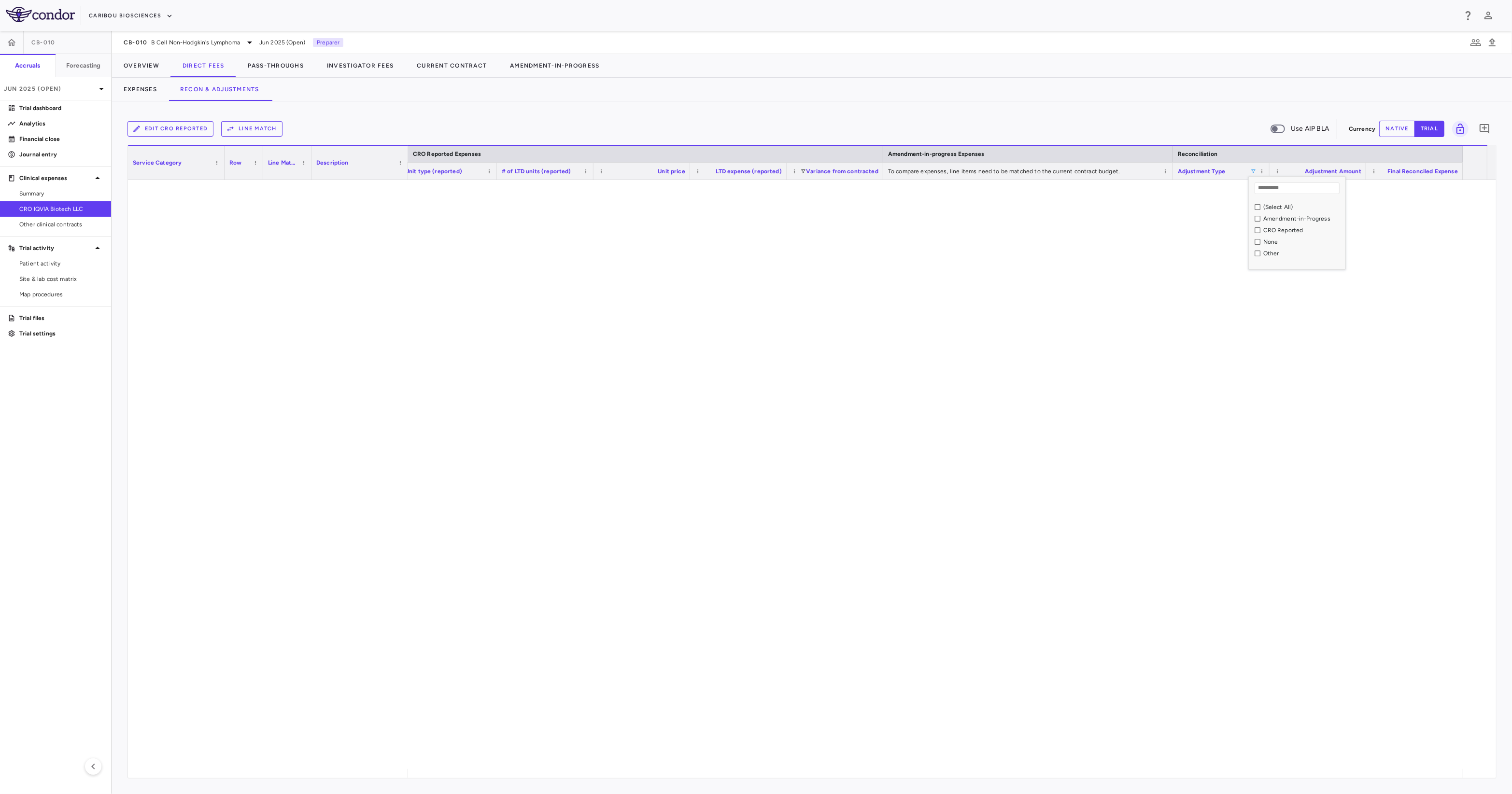 scroll, scrollTop: 4709, scrollLeft: 0, axis: vertical 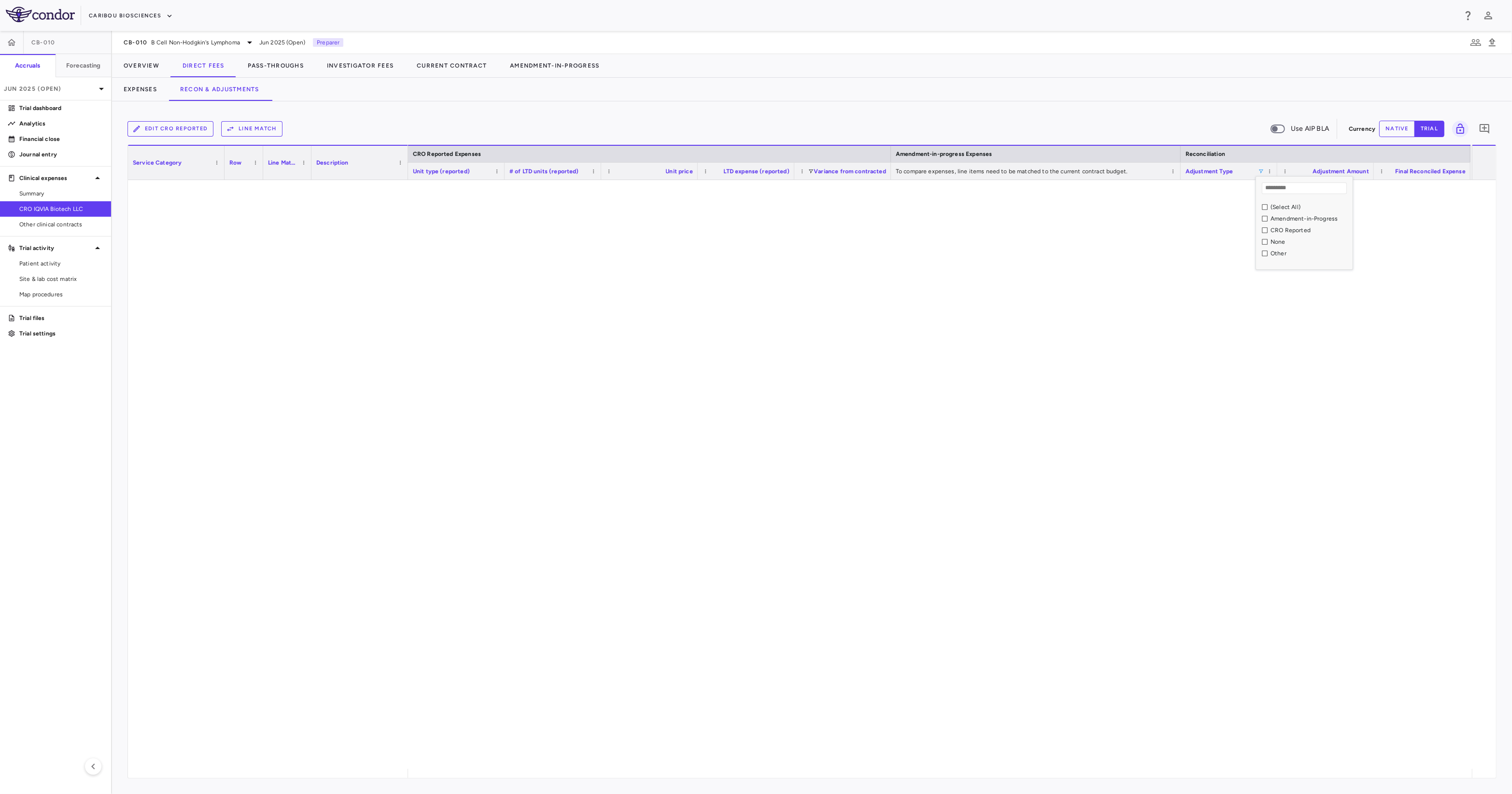 click on "CRO Reported" at bounding box center (1304, 230) 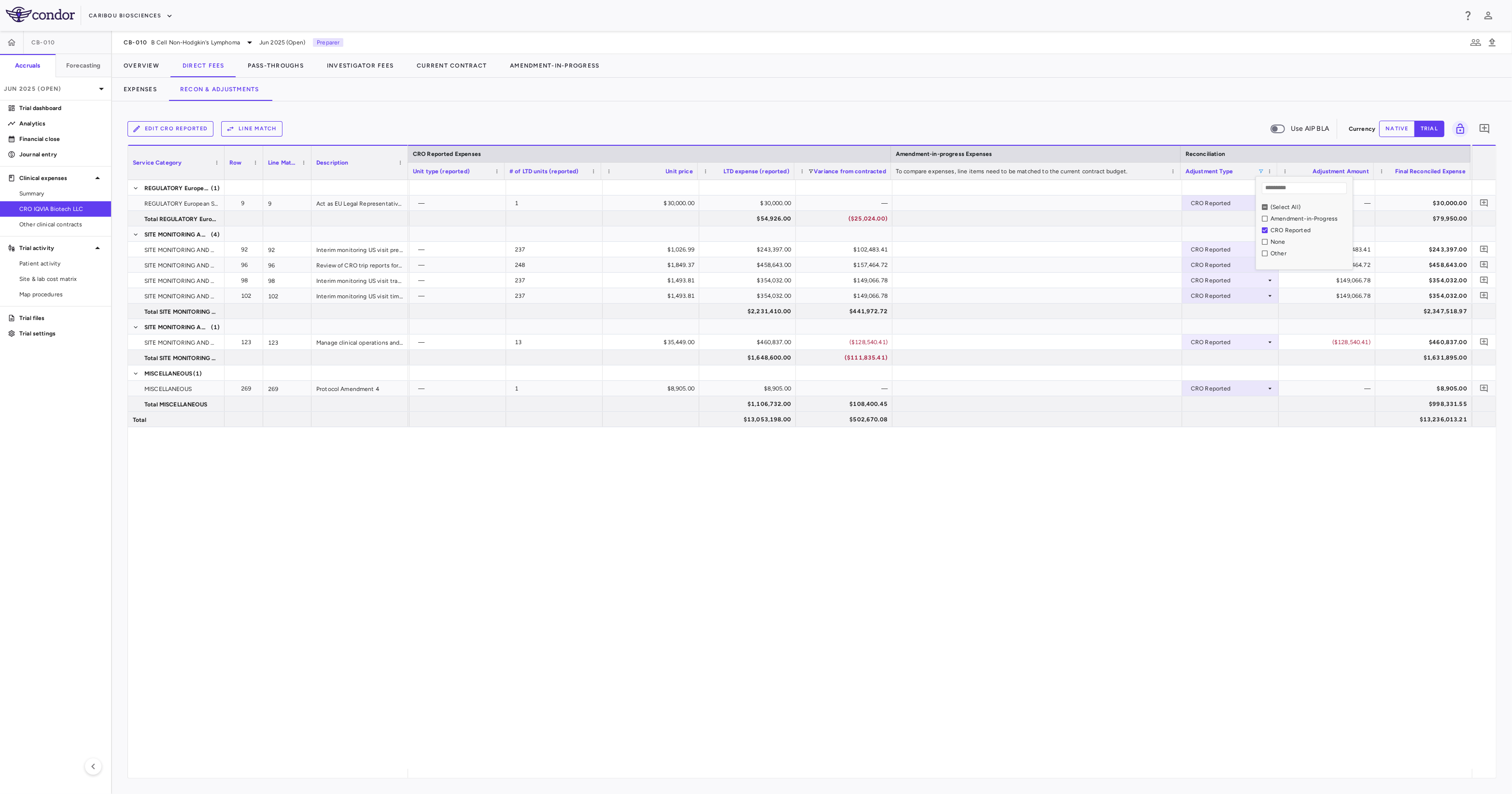 click on "— — [CURRENCY][AMOUNT] — 1 [CURRENCY][AMOUNT] [CURRENCY][AMOUNT] — CRO Reported — [CURRENCY][AMOUNT] [CURRENCY][AMOUNT] [CURRENCY][AMOUNT] ([CURRENCY][AMOUNT]) [CURRENCY][AMOUNT] — [CURRENCY][AMOUNT] [CURRENCY][AMOUNT] — 237 [CURRENCY][AMOUNT] [CURRENCY][AMOUNT] [CURRENCY][AMOUNT] [CURRENCY][AMOUNT] CRO Reported [CURRENCY][AMOUNT] [CURRENCY][AMOUNT] [CURRENCY][AMOUNT] [CURRENCY][AMOUNT] [CURRENCY][AMOUNT] [CURRENCY][AMOUNT] — 248 [CURRENCY][AMOUNT] [CURRENCY][AMOUNT] [CURRENCY][AMOUNT] [CURRENCY][AMOUNT] [CURRENCY][AMOUNT] CRO Reported [CURRENCY][AMOUNT] [CURRENCY][AMOUNT] [CURRENCY][AMOUNT] [CURRENCY][AMOUNT] [CURRENCY][AMOUNT] [CURRENCY][AMOUNT] — 237 [CURRENCY][AMOUNT] [CURRENCY][AMOUNT] [CURRENCY][AMOUNT] [CURRENCY][AMOUNT] [CURRENCY][AMOUNT] CRO Reported [CURRENCY][AMOUNT] [CURRENCY][AMOUNT] [CURRENCY][AMOUNT] [CURRENCY][AMOUNT] [CURRENCY][AMOUNT] [CURRENCY][AMOUNT] [CURRENCY][AMOUNT] [CURRENCY][AMOUNT] [CURRENCY][AMOUNT] [CURRENCY][AMOUNT] [CURRENCY][AMOUNT] [CURRENCY][AMOUNT] [CURRENCY][AMOUNT] [CURRENCY][AMOUNT] [CURRENCY][AMOUNT] [CURRENCY][AMOUNT] — [CURRENCY][AMOUNT] [CURRENCY][AMOUNT] — 13 [CURRENCY][AMOUNT] [CURRENCY][AMOUNT] ([CURRENCY][AMOUNT]) CRO Reported ([CURRENCY][AMOUNT]) [CURRENCY][AMOUNT] [CURRENCY][AMOUNT] [CURRENCY][AMOUNT] ([CURRENCY][AMOUNT]) [CURRENCY][AMOUNT] — — [CURRENCY][AMOUNT] — 1 [CURRENCY][AMOUNT] [CURRENCY][AMOUNT] — CRO Reported — [CURRENCY][AMOUNT] [CURRENCY][AMOUNT] [CURRENCY][AMOUNT] [CURRENCY][AMOUNT] [CURRENCY][AMOUNT] [CURRENCY][AMOUNT] [CURRENCY][AMOUNT] [CURRENCY][AMOUNT] [CURRENCY][AMOUNT] [CURRENCY][AMOUNT]" at bounding box center [940, 474] 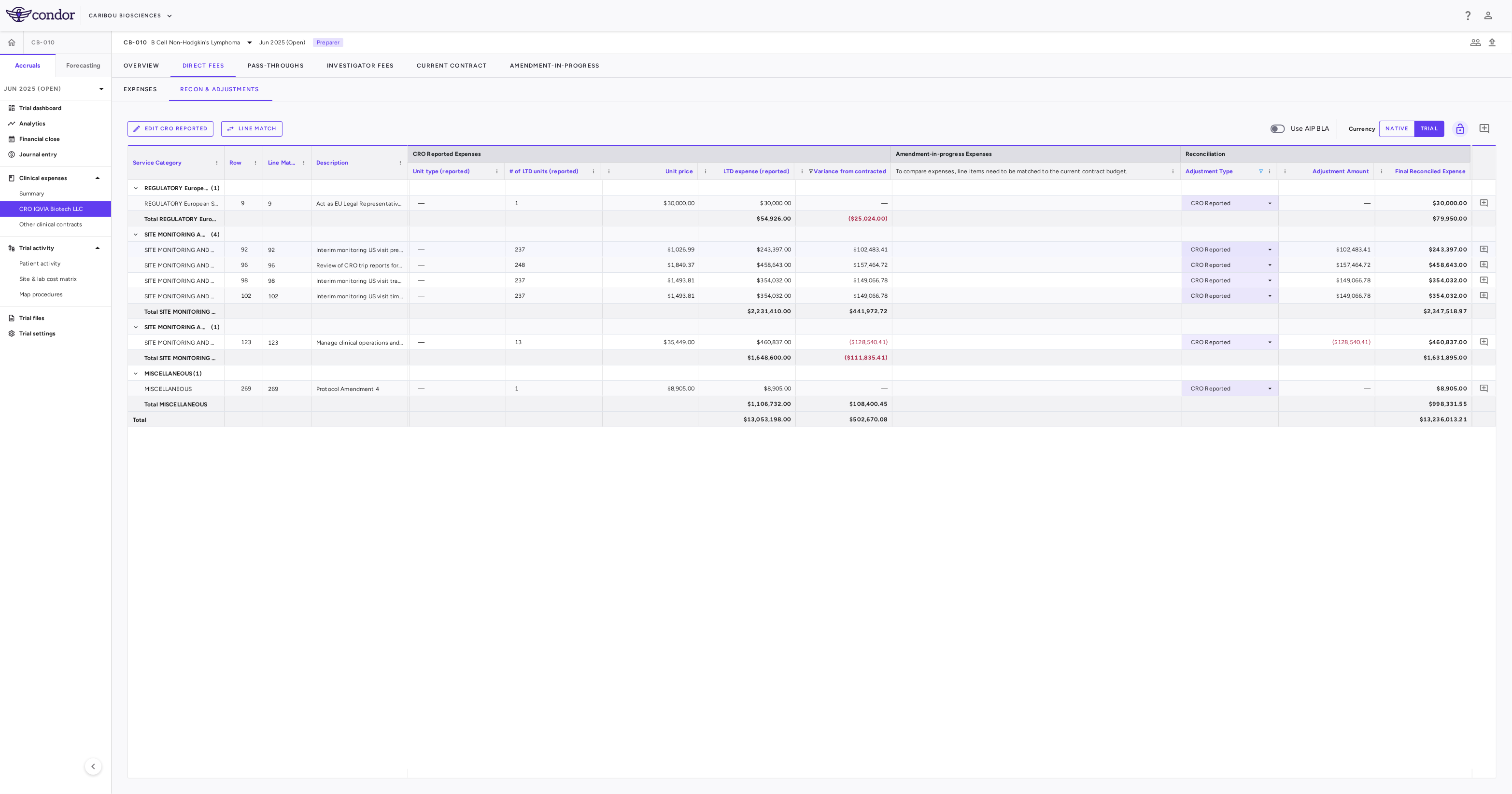 click on "$243,397.00" at bounding box center [1426, 250] 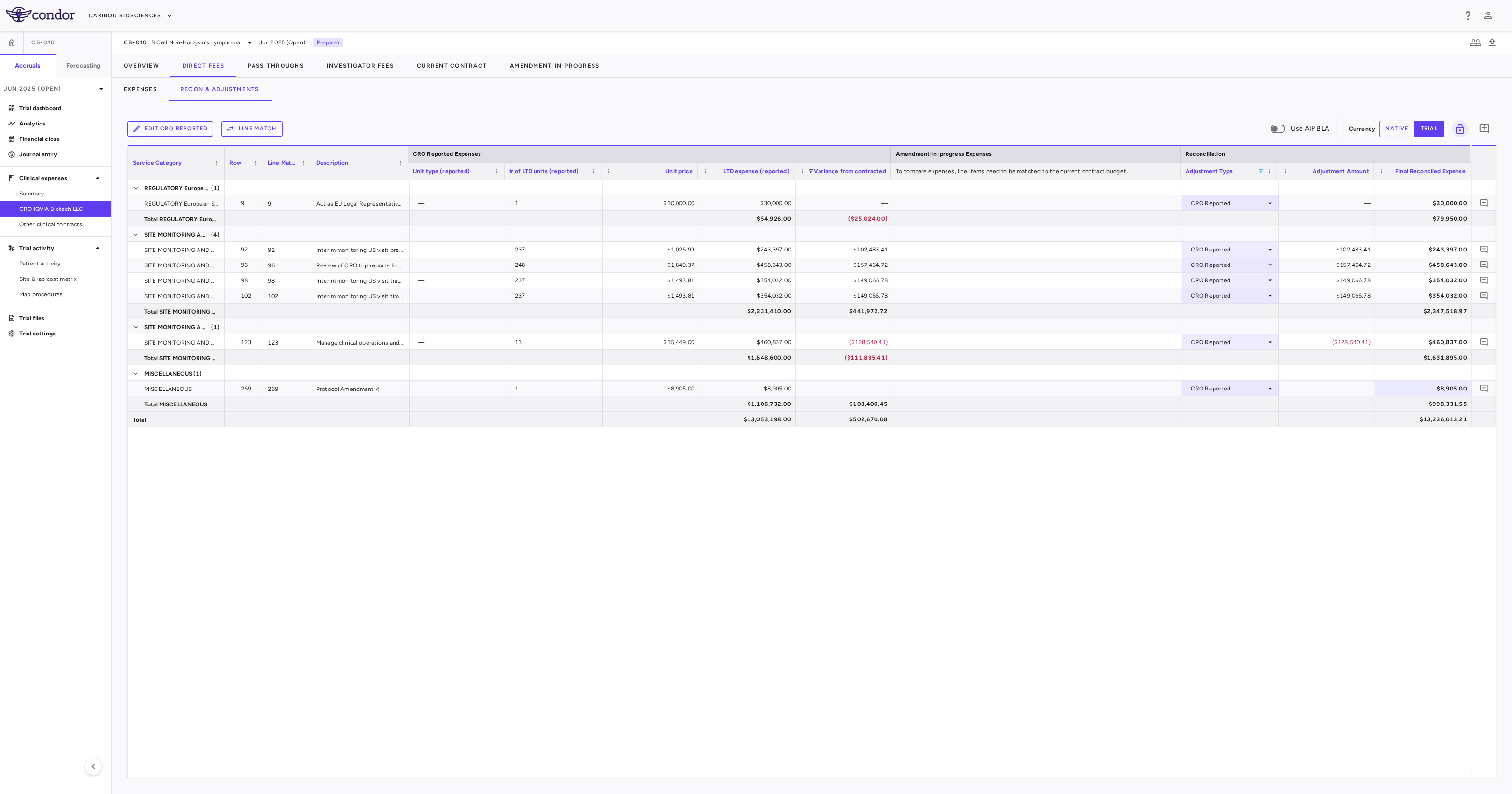 click on "Adjustment Type" at bounding box center [1229, 171] 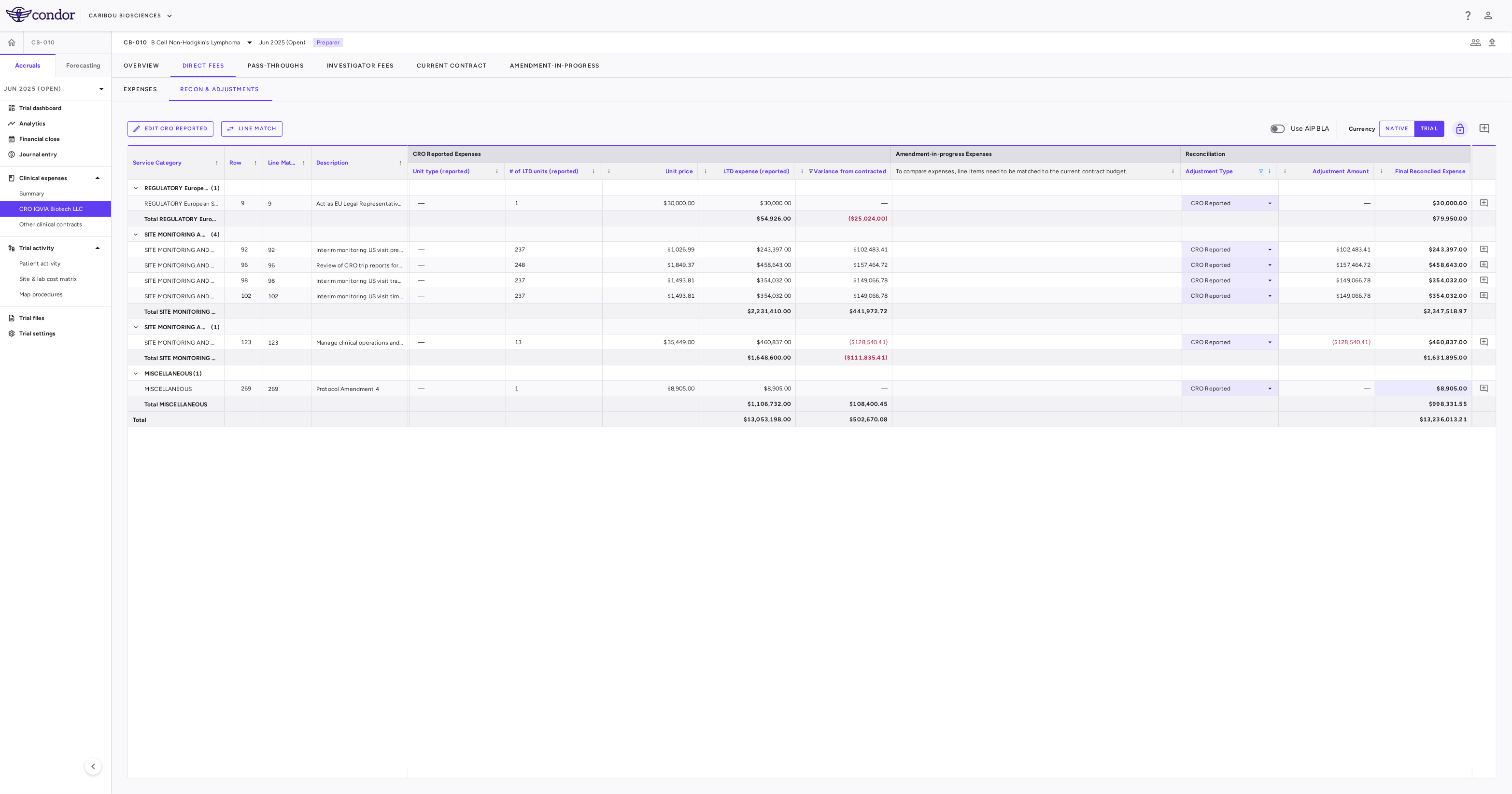 click at bounding box center [1270, 171] 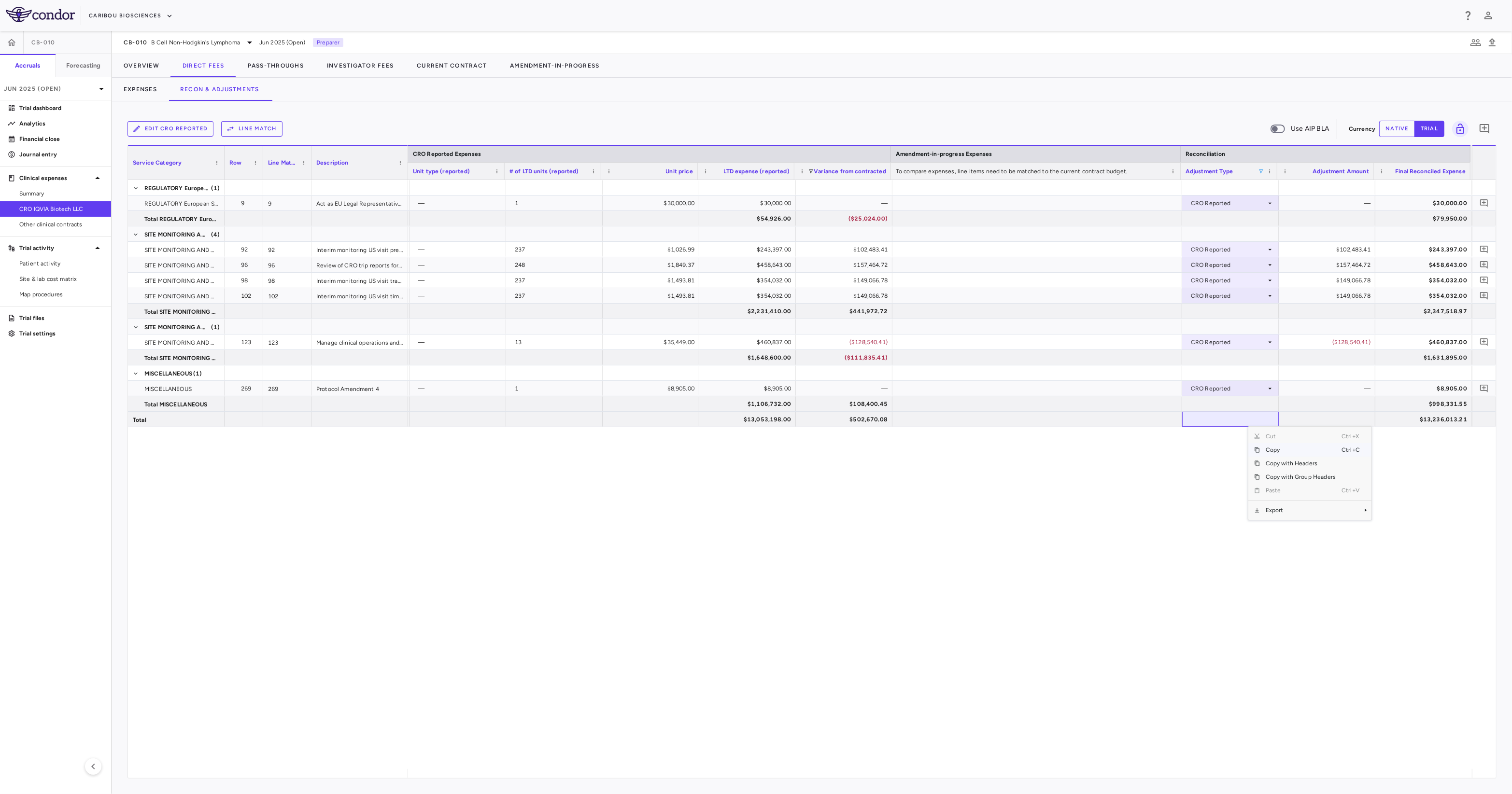 click on "— — [CURRENCY][AMOUNT] — 1 [CURRENCY][AMOUNT] [CURRENCY][AMOUNT] — CRO Reported — [CURRENCY][AMOUNT] [CURRENCY][AMOUNT] [CURRENCY][AMOUNT] ([CURRENCY][AMOUNT]) [CURRENCY][AMOUNT] — [CURRENCY][AMOUNT] [CURRENCY][AMOUNT] — 237 [CURRENCY][AMOUNT] [CURRENCY][AMOUNT] [CURRENCY][AMOUNT] [CURRENCY][AMOUNT] CRO Reported [CURRENCY][AMOUNT] [CURRENCY][AMOUNT] [CURRENCY][AMOUNT] [CURRENCY][AMOUNT] [CURRENCY][AMOUNT] [CURRENCY][AMOUNT] — 248 [CURRENCY][AMOUNT] [CURRENCY][AMOUNT] [CURRENCY][AMOUNT] [CURRENCY][AMOUNT] [CURRENCY][AMOUNT] CRO Reported [CURRENCY][AMOUNT] [CURRENCY][AMOUNT] [CURRENCY][AMOUNT] [CURRENCY][AMOUNT] [CURRENCY][AMOUNT] [CURRENCY][AMOUNT] — 237 [CURRENCY][AMOUNT] [CURRENCY][AMOUNT] [CURRENCY][AMOUNT] [CURRENCY][AMOUNT] [CURRENCY][AMOUNT] CRO Reported [CURRENCY][AMOUNT] [CURRENCY][AMOUNT] [CURRENCY][AMOUNT] [CURRENCY][AMOUNT] [CURRENCY][AMOUNT] [CURRENCY][AMOUNT] [CURRENCY][AMOUNT] [CURRENCY][AMOUNT] [CURRENCY][AMOUNT] [CURRENCY][AMOUNT] [CURRENCY][AMOUNT] [CURRENCY][AMOUNT] [CURRENCY][AMOUNT] [CURRENCY][AMOUNT] [CURRENCY][AMOUNT] [CURRENCY][AMOUNT] — [CURRENCY][AMOUNT] [CURRENCY][AMOUNT] — 13 [CURRENCY][AMOUNT] [CURRENCY][AMOUNT] ([CURRENCY][AMOUNT]) CRO Reported ([CURRENCY][AMOUNT]) [CURRENCY][AMOUNT] [CURRENCY][AMOUNT] [CURRENCY][AMOUNT] ([CURRENCY][AMOUNT]) [CURRENCY][AMOUNT] — — [CURRENCY][AMOUNT] — 1 [CURRENCY][AMOUNT] [CURRENCY][AMOUNT] — CRO Reported — [CURRENCY][AMOUNT] [CURRENCY][AMOUNT] [CURRENCY][AMOUNT] [CURRENCY][AMOUNT] [CURRENCY][AMOUNT] [CURRENCY][AMOUNT] [CURRENCY][AMOUNT] [CURRENCY][AMOUNT] [CURRENCY][AMOUNT] [CURRENCY][AMOUNT]" at bounding box center (940, 474) 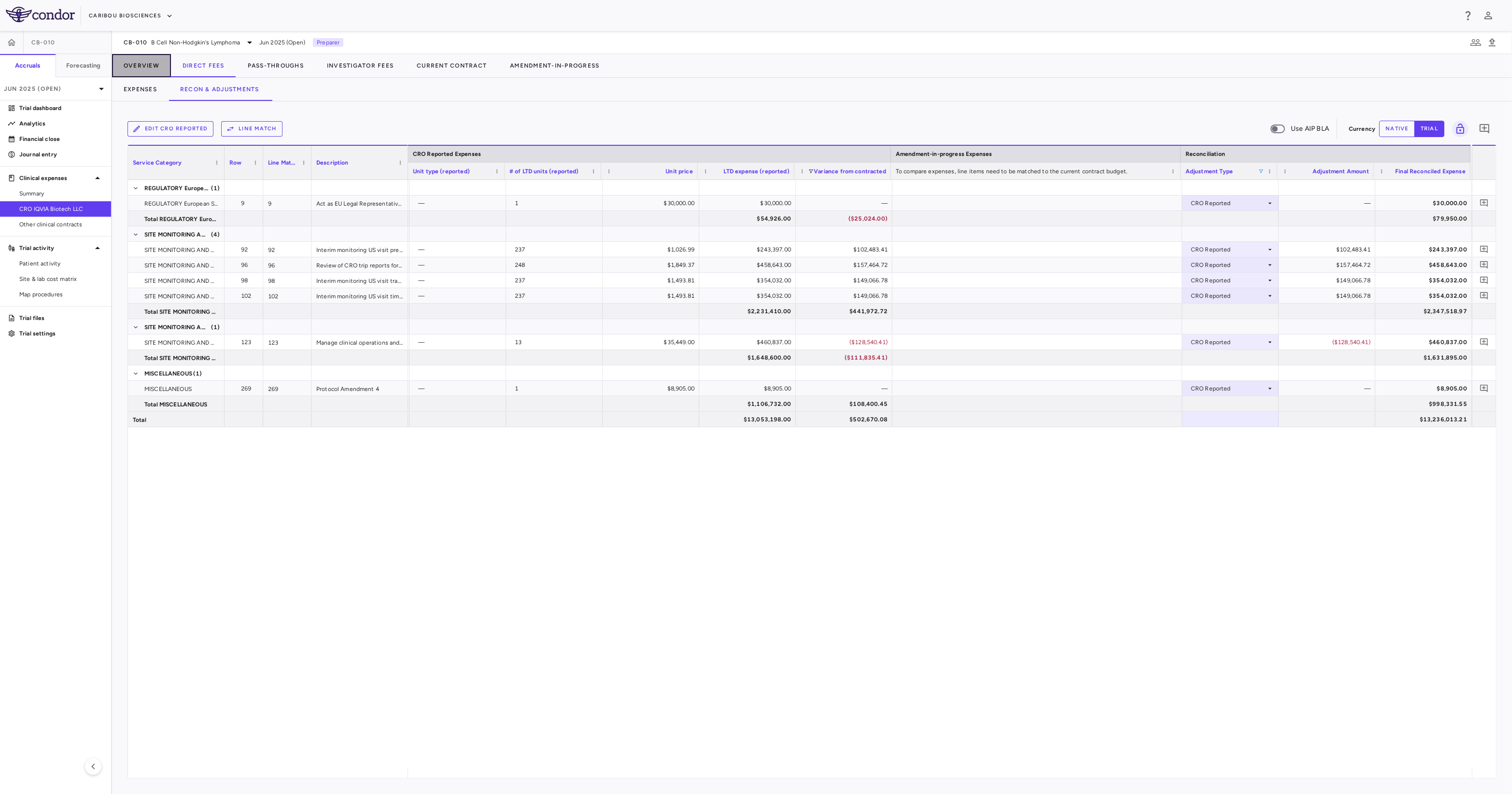 click on "Overview" at bounding box center (141, 66) 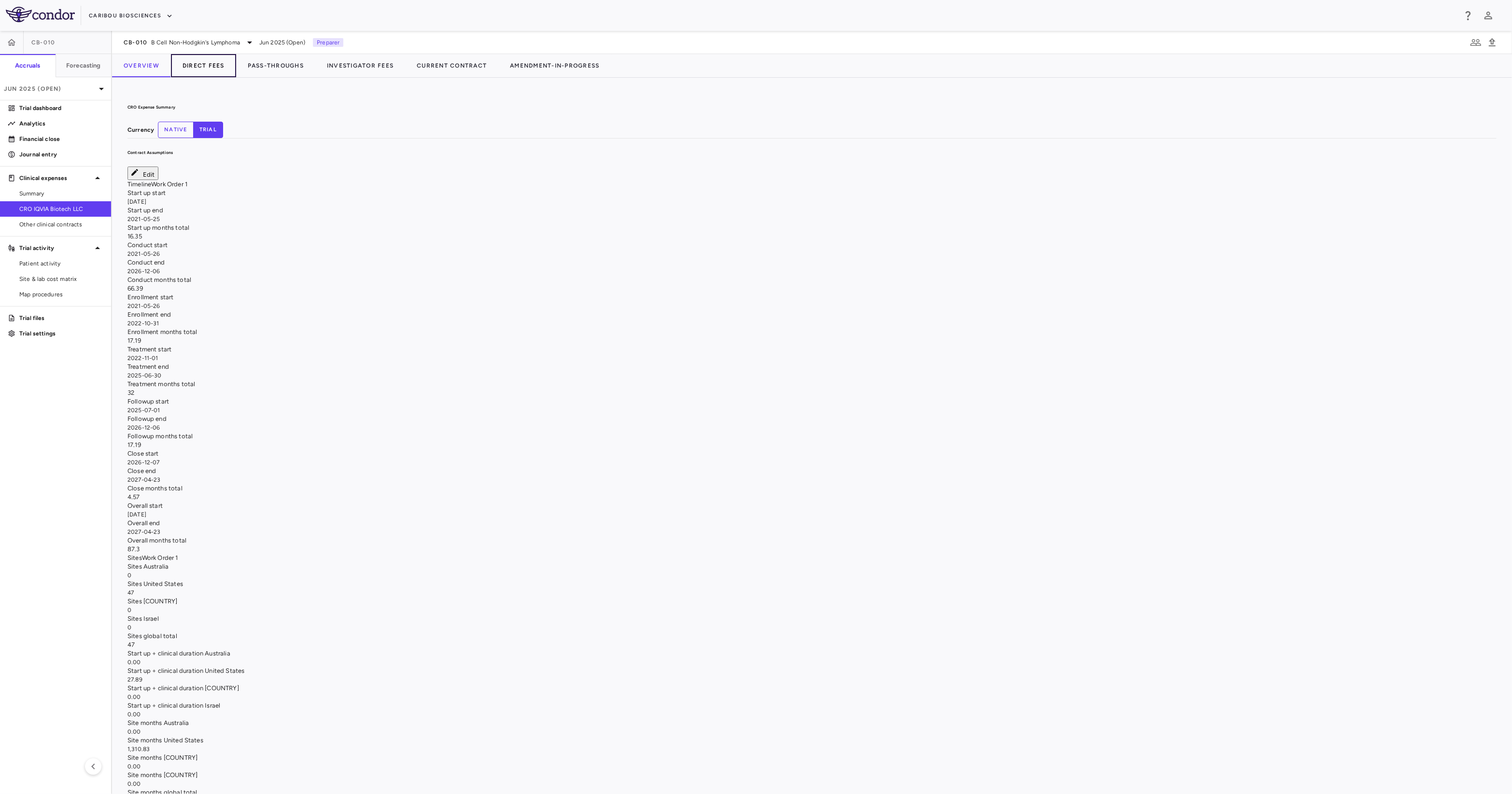 click on "Direct Fees" at bounding box center (203, 66) 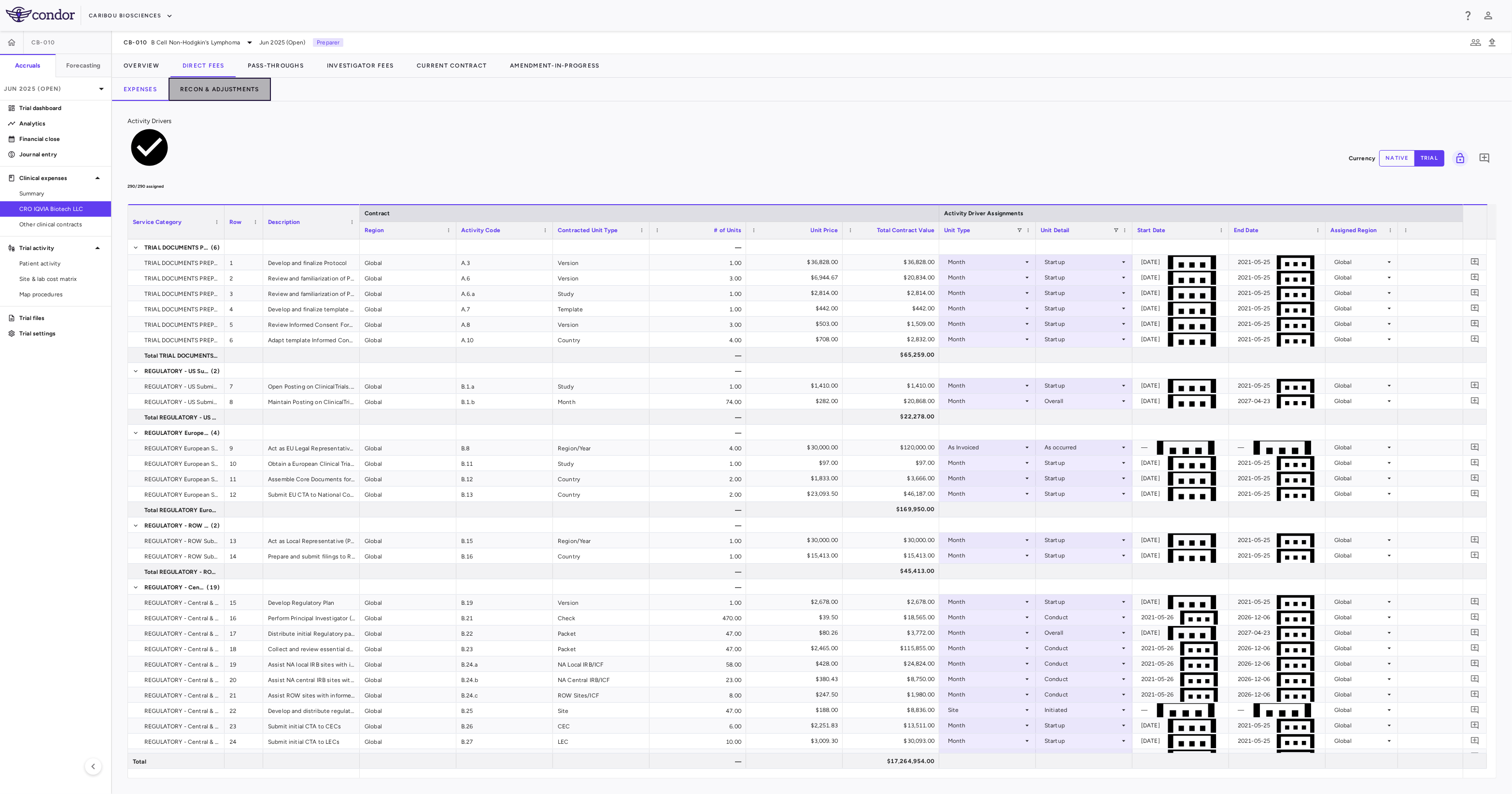 click on "Recon & Adjustments" at bounding box center (220, 89) 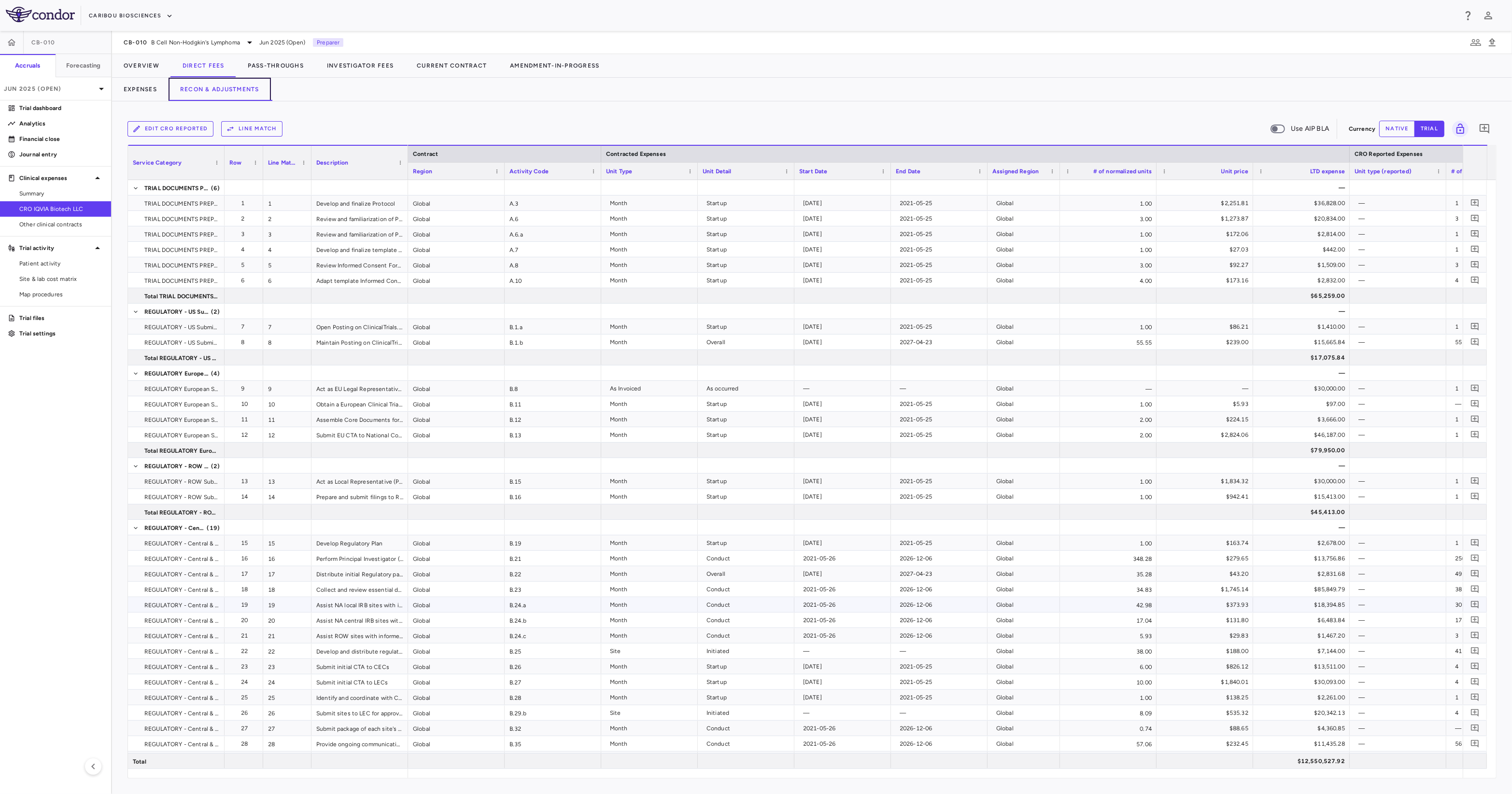 scroll, scrollTop: 0, scrollLeft: 242, axis: horizontal 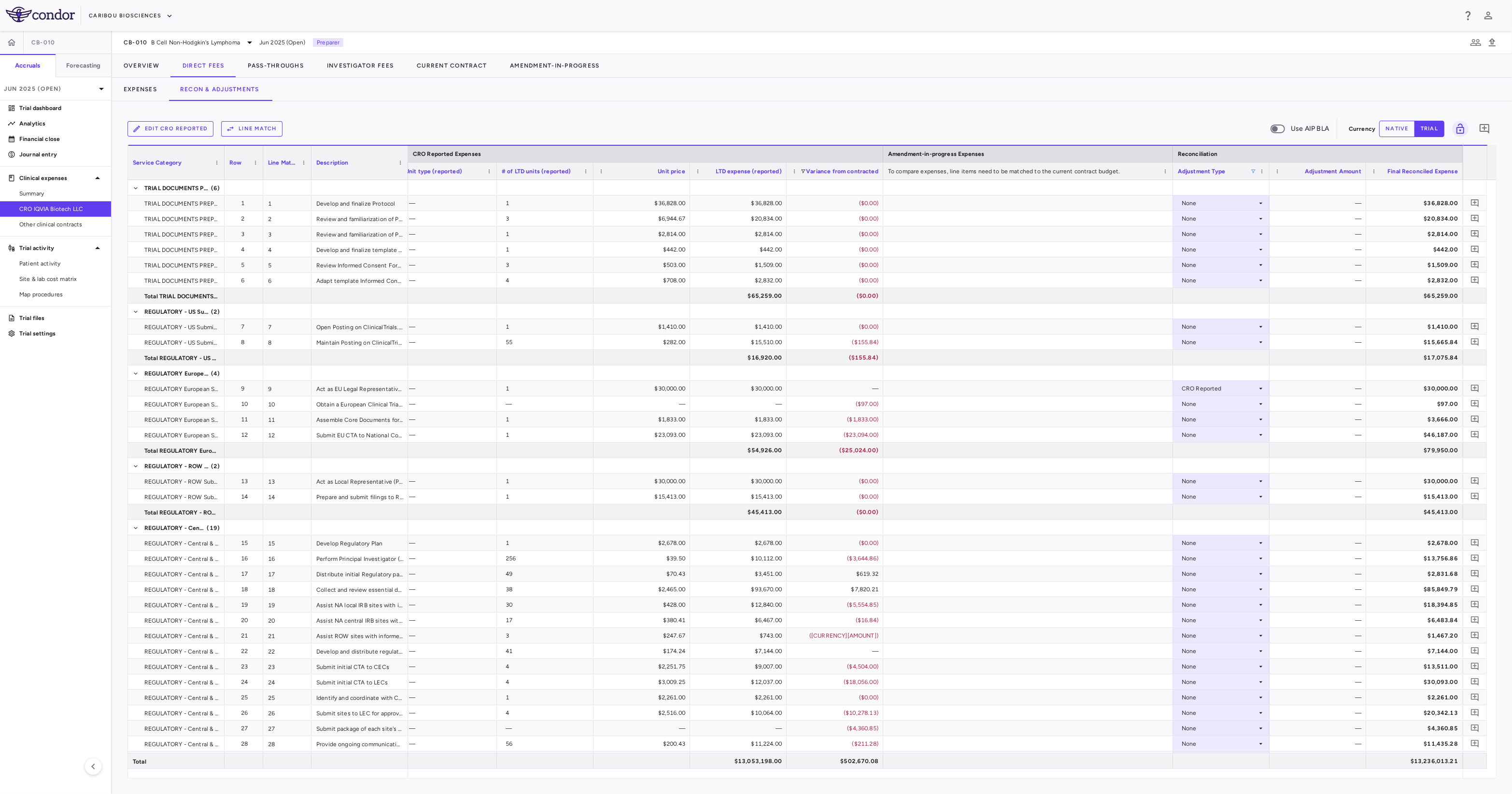 click at bounding box center [1253, 171] 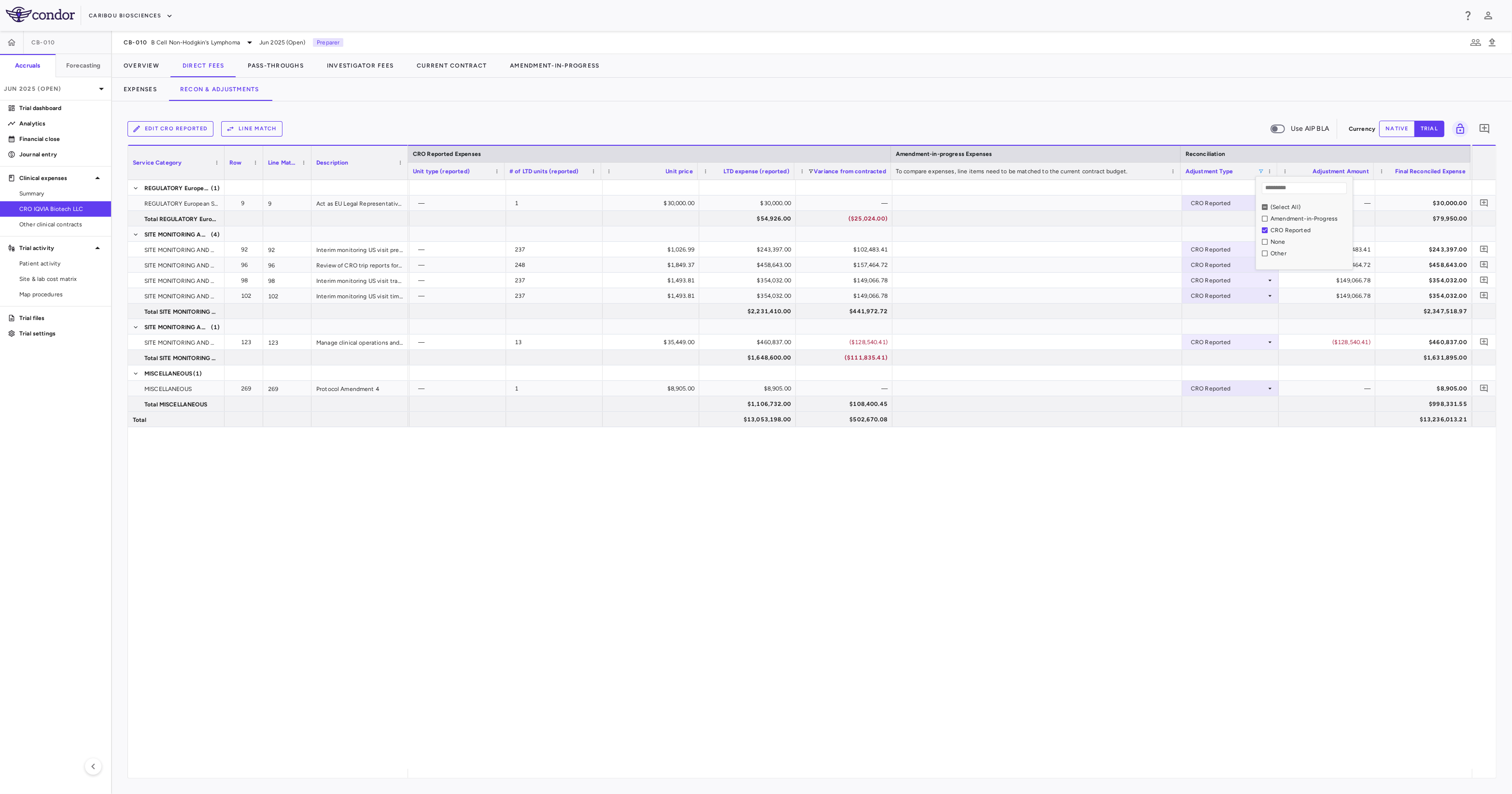 click on "— — [CURRENCY][AMOUNT] — 1 [CURRENCY][AMOUNT] [CURRENCY][AMOUNT] — CRO Reported — [CURRENCY][AMOUNT] [CURRENCY][AMOUNT] [CURRENCY][AMOUNT] ([CURRENCY][AMOUNT]) [CURRENCY][AMOUNT] — [CURRENCY][AMOUNT] [CURRENCY][AMOUNT] — 237 [CURRENCY][AMOUNT] [CURRENCY][AMOUNT] [CURRENCY][AMOUNT] [CURRENCY][AMOUNT] CRO Reported [CURRENCY][AMOUNT] [CURRENCY][AMOUNT] [CURRENCY][AMOUNT] [CURRENCY][AMOUNT] [CURRENCY][AMOUNT] [CURRENCY][AMOUNT] — 248 [CURRENCY][AMOUNT] [CURRENCY][AMOUNT] [CURRENCY][AMOUNT] [CURRENCY][AMOUNT] [CURRENCY][AMOUNT] CRO Reported [CURRENCY][AMOUNT] [CURRENCY][AMOUNT] [CURRENCY][AMOUNT] [CURRENCY][AMOUNT] [CURRENCY][AMOUNT] [CURRENCY][AMOUNT] — 237 [CURRENCY][AMOUNT] [CURRENCY][AMOUNT] [CURRENCY][AMOUNT] [CURRENCY][AMOUNT] [CURRENCY][AMOUNT] CRO Reported [CURRENCY][AMOUNT] [CURRENCY][AMOUNT] [CURRENCY][AMOUNT] [CURRENCY][AMOUNT] [CURRENCY][AMOUNT] [CURRENCY][AMOUNT] [CURRENCY][AMOUNT] [CURRENCY][AMOUNT] [CURRENCY][AMOUNT] [CURRENCY][AMOUNT] [CURRENCY][AMOUNT] [CURRENCY][AMOUNT] [CURRENCY][AMOUNT] [CURRENCY][AMOUNT] [CURRENCY][AMOUNT] [CURRENCY][AMOUNT] — [CURRENCY][AMOUNT] [CURRENCY][AMOUNT] — 13 [CURRENCY][AMOUNT] [CURRENCY][AMOUNT] ([CURRENCY][AMOUNT]) CRO Reported ([CURRENCY][AMOUNT]) [CURRENCY][AMOUNT] [CURRENCY][AMOUNT] [CURRENCY][AMOUNT] ([CURRENCY][AMOUNT]) [CURRENCY][AMOUNT] — — [CURRENCY][AMOUNT] — 1 [CURRENCY][AMOUNT] [CURRENCY][AMOUNT] — CRO Reported — [CURRENCY][AMOUNT] [CURRENCY][AMOUNT] [CURRENCY][AMOUNT] [CURRENCY][AMOUNT] [CURRENCY][AMOUNT] [CURRENCY][AMOUNT] [CURRENCY][AMOUNT] [CURRENCY][AMOUNT] [CURRENCY][AMOUNT] [CURRENCY][AMOUNT]" at bounding box center (940, 474) 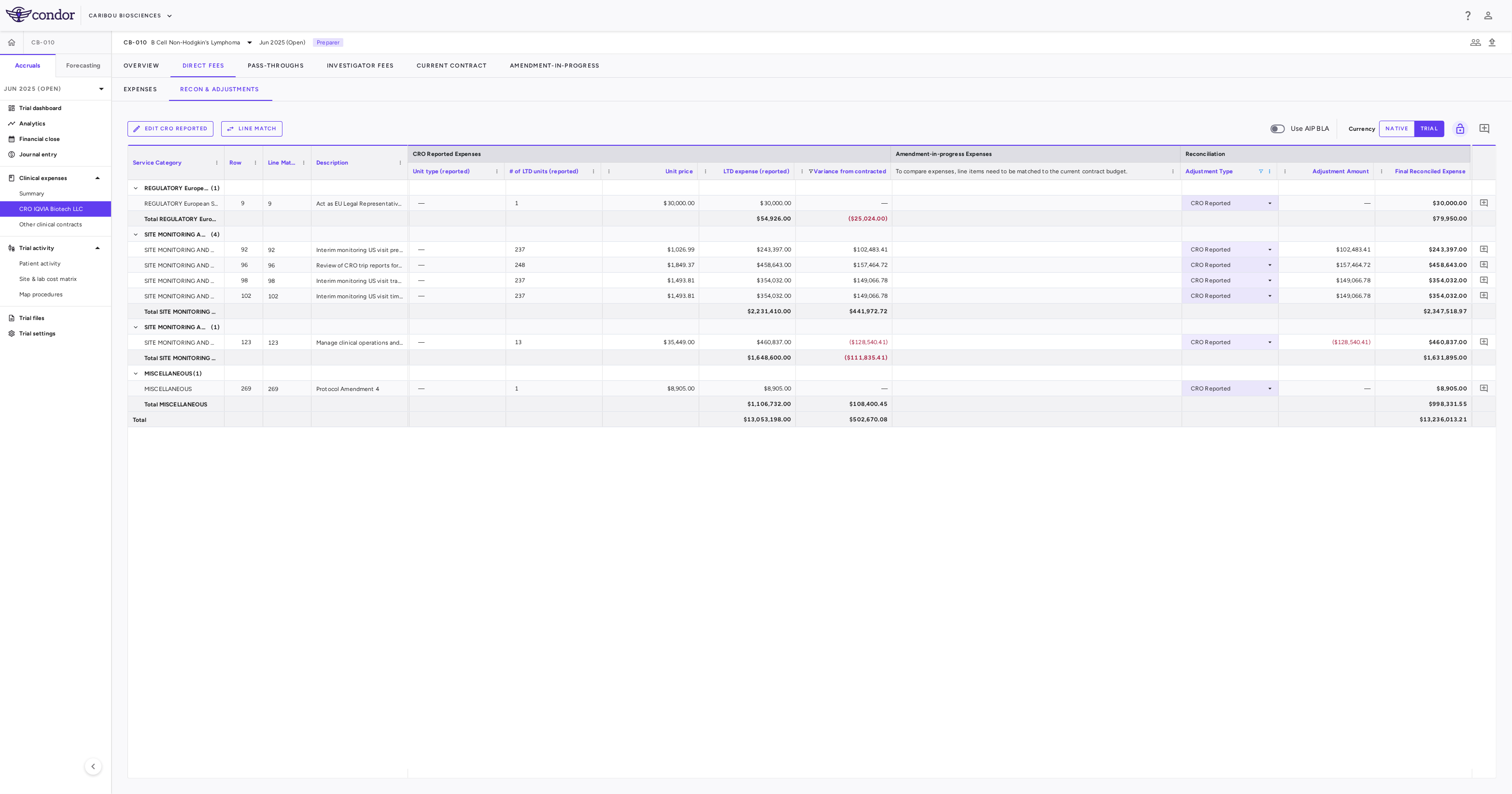 click at bounding box center [1270, 171] 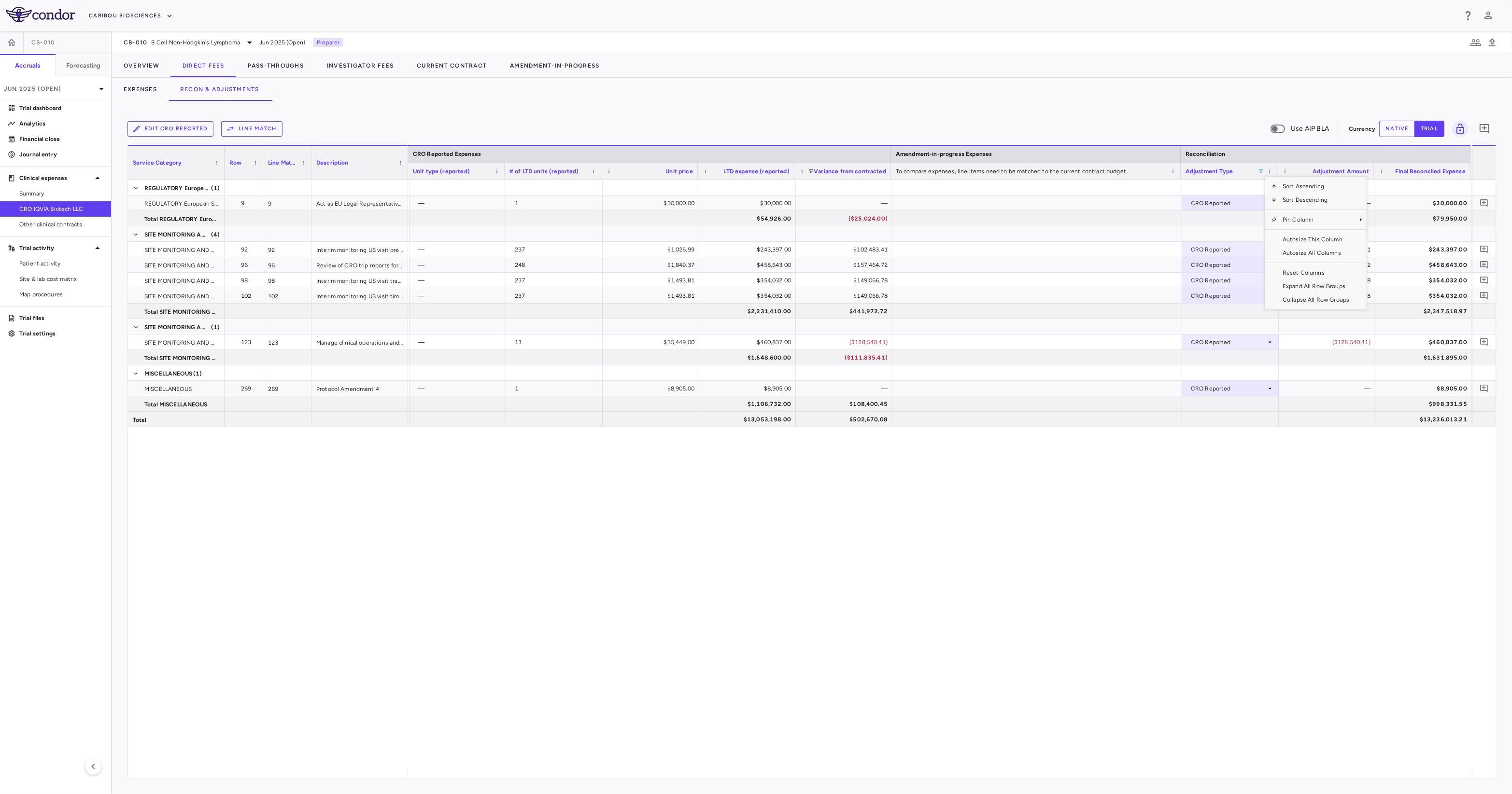 click at bounding box center (1261, 171) 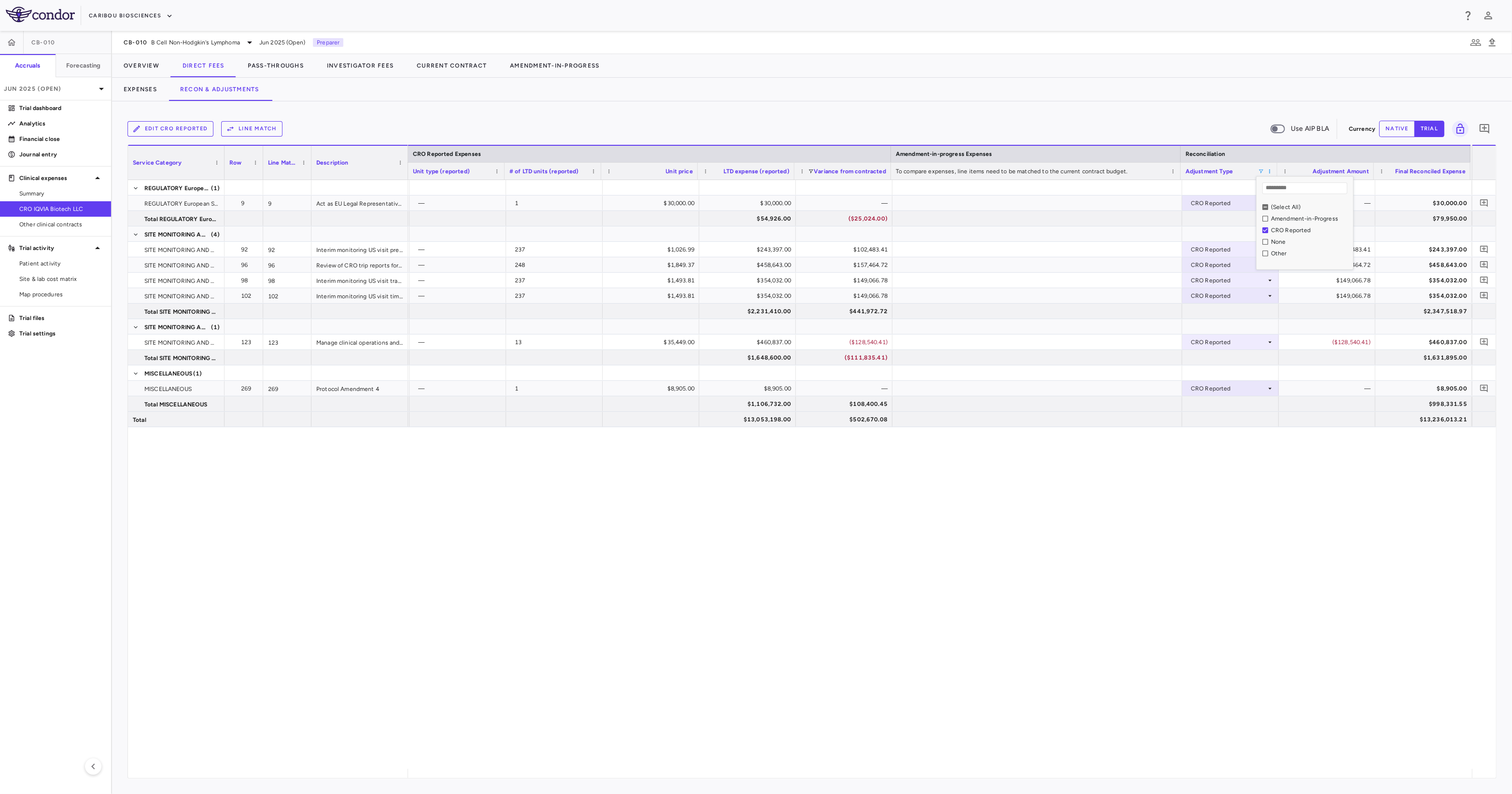 click at bounding box center [1270, 171] 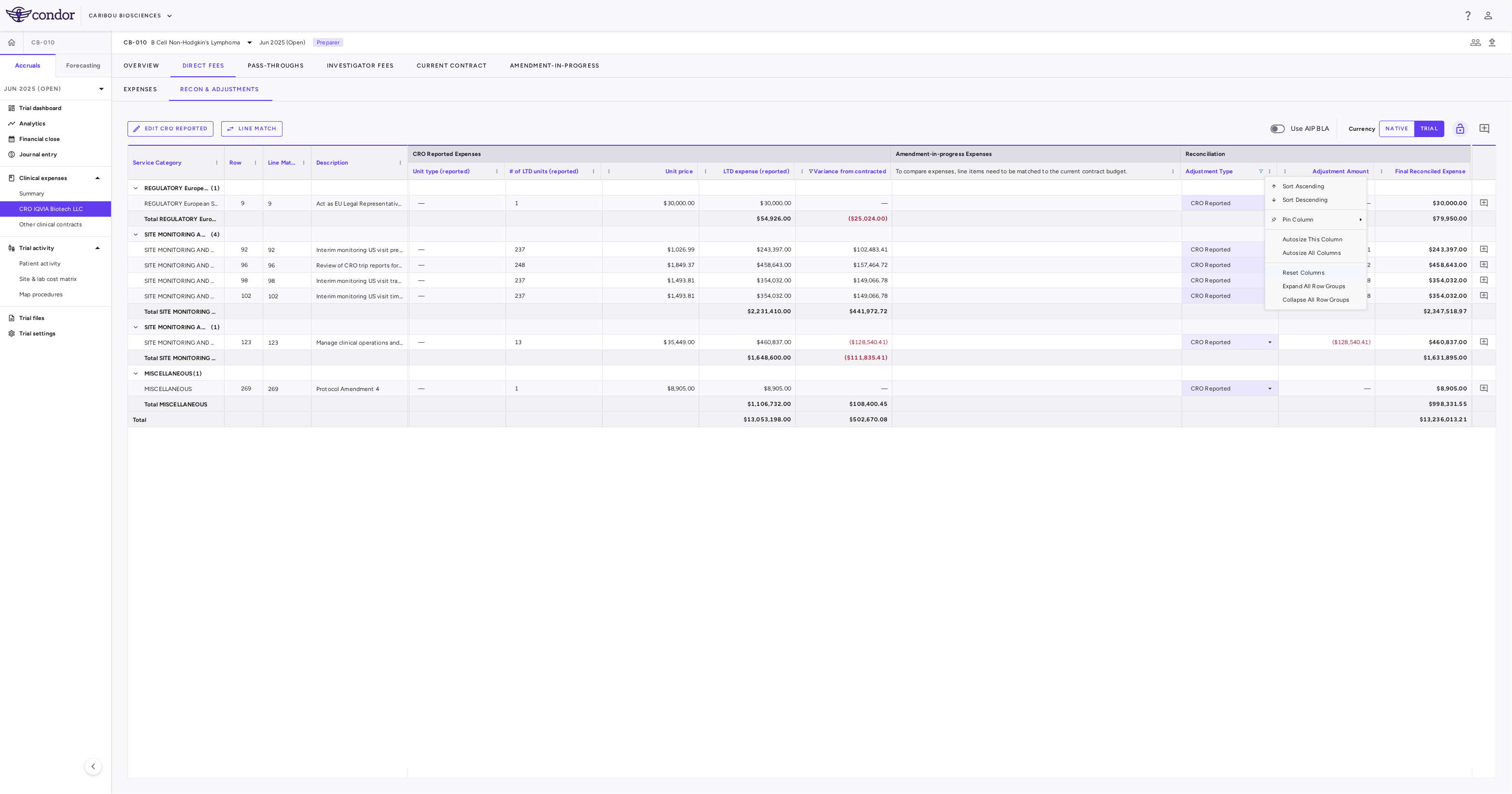click on "Reset Columns" at bounding box center (1316, 273) 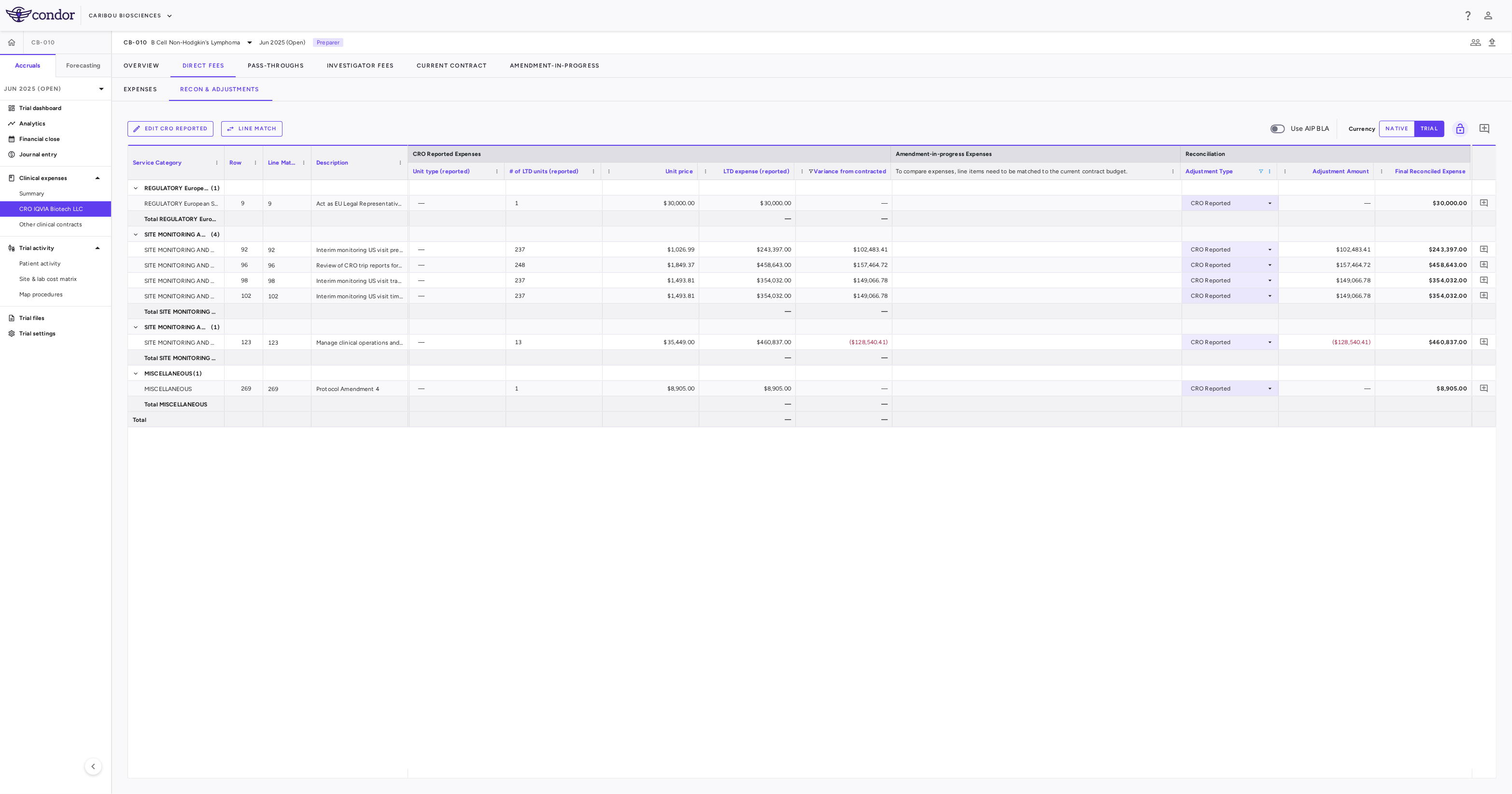click at bounding box center (1270, 171) 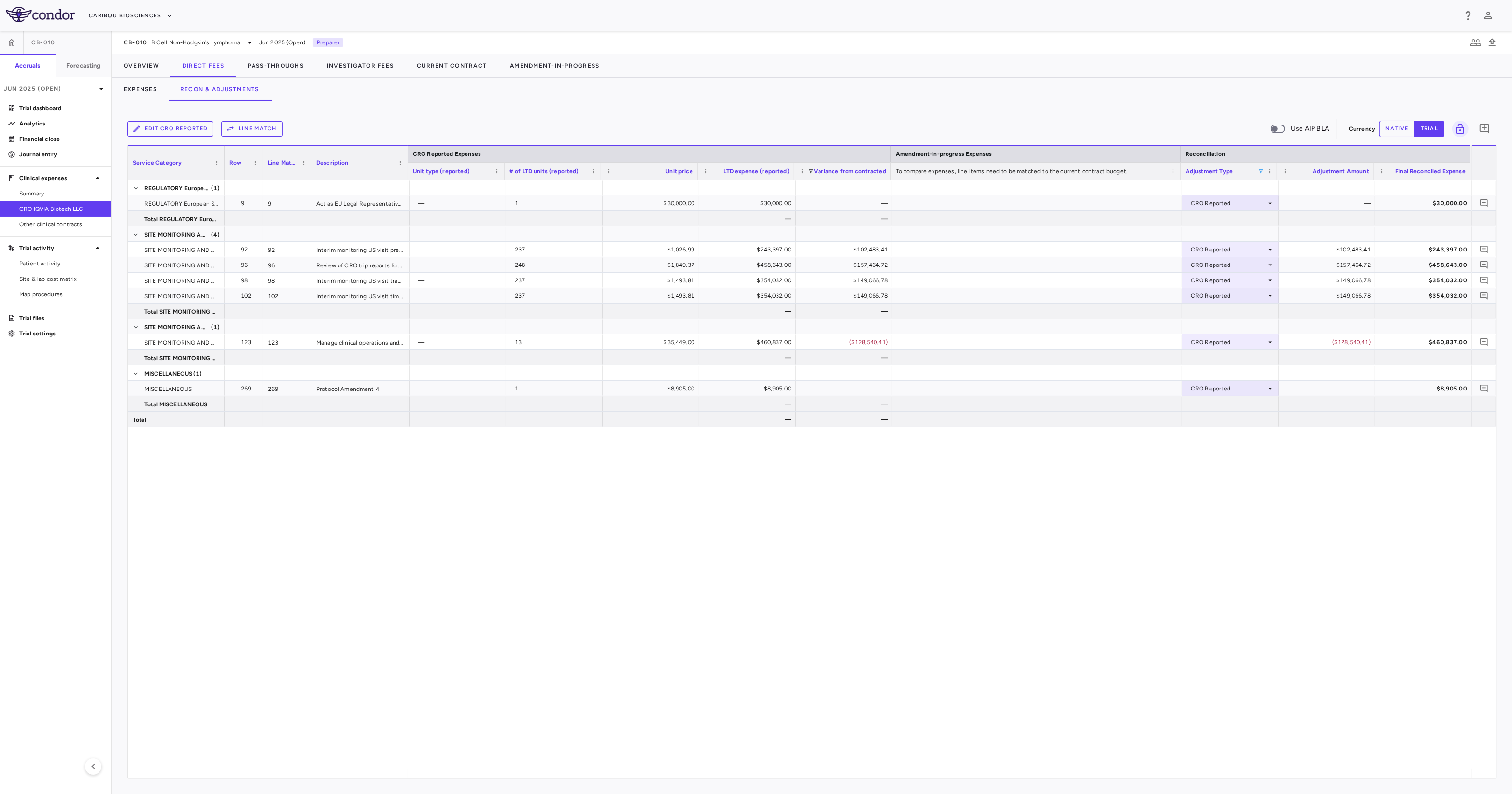 click at bounding box center [1261, 171] 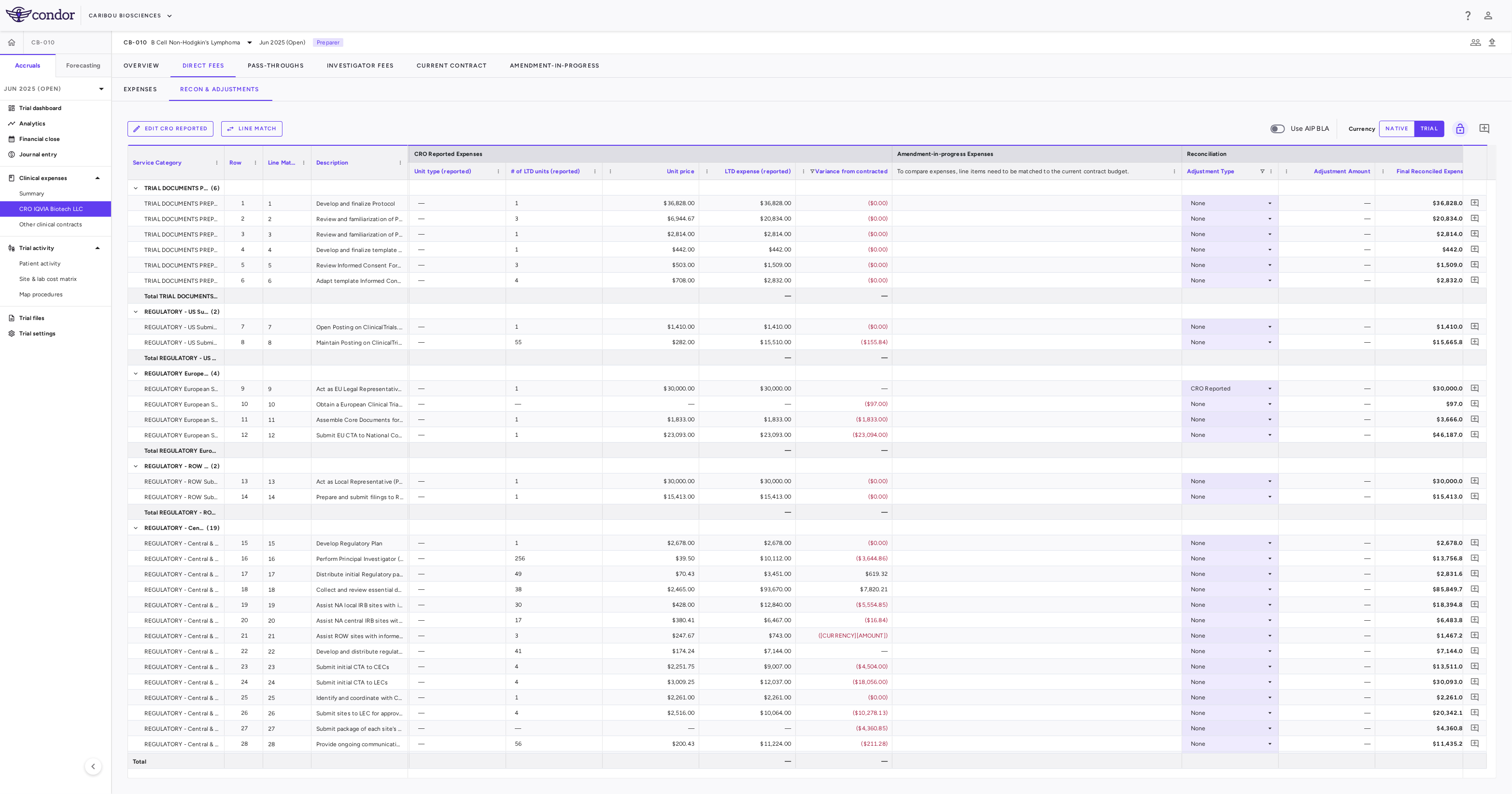 click on "Edit CRO reported Line Match Use AIP BLA Currency native trial 0 Column Filtered. Press ENTER to sort. Press ALT DOWN to open column menu. Press CTRL ENTER to open filter
Service Category
Drag here to set column labels
Service Category
Row
9" at bounding box center [812, 447] 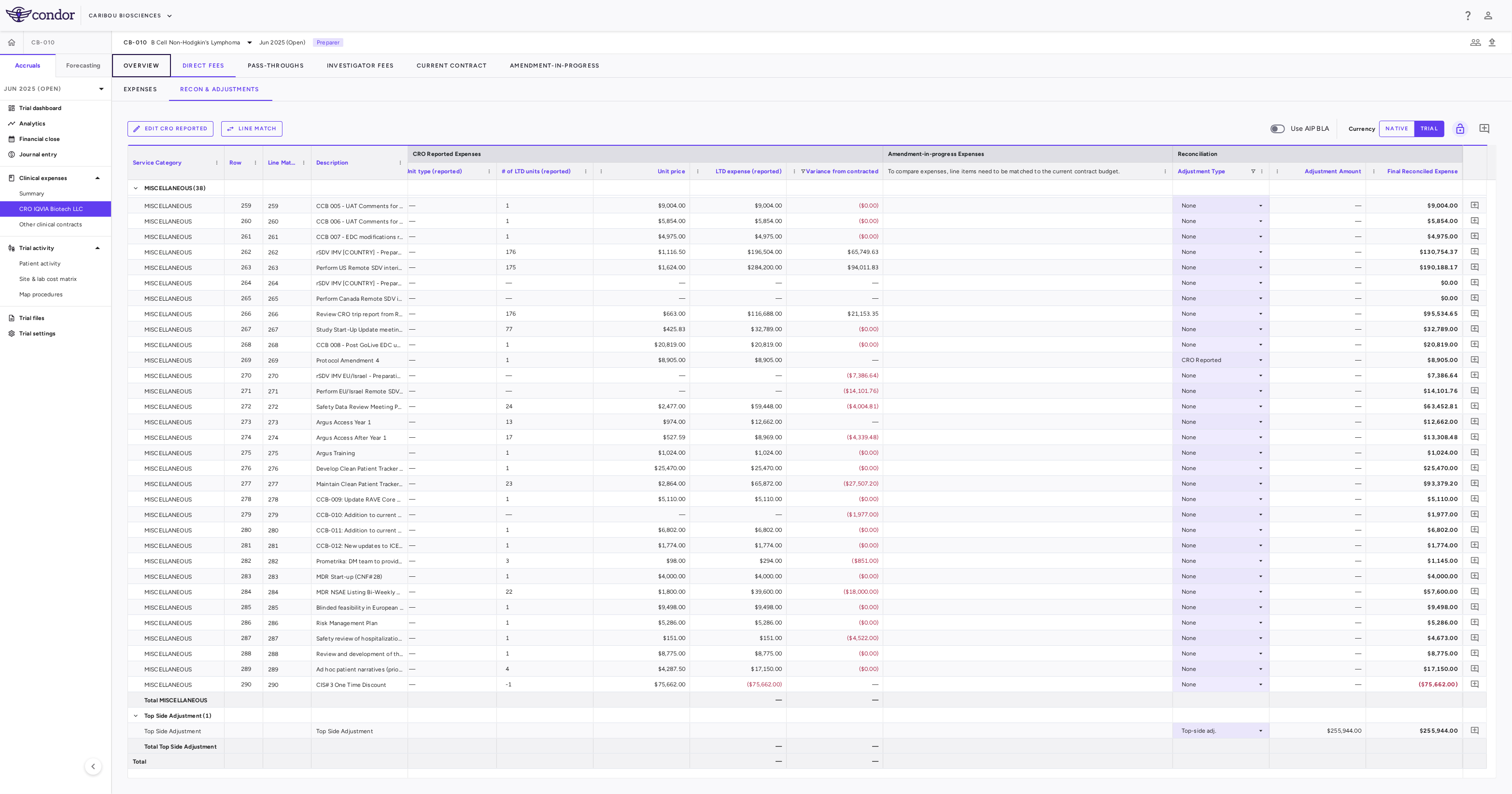 click on "Overview" at bounding box center (141, 66) 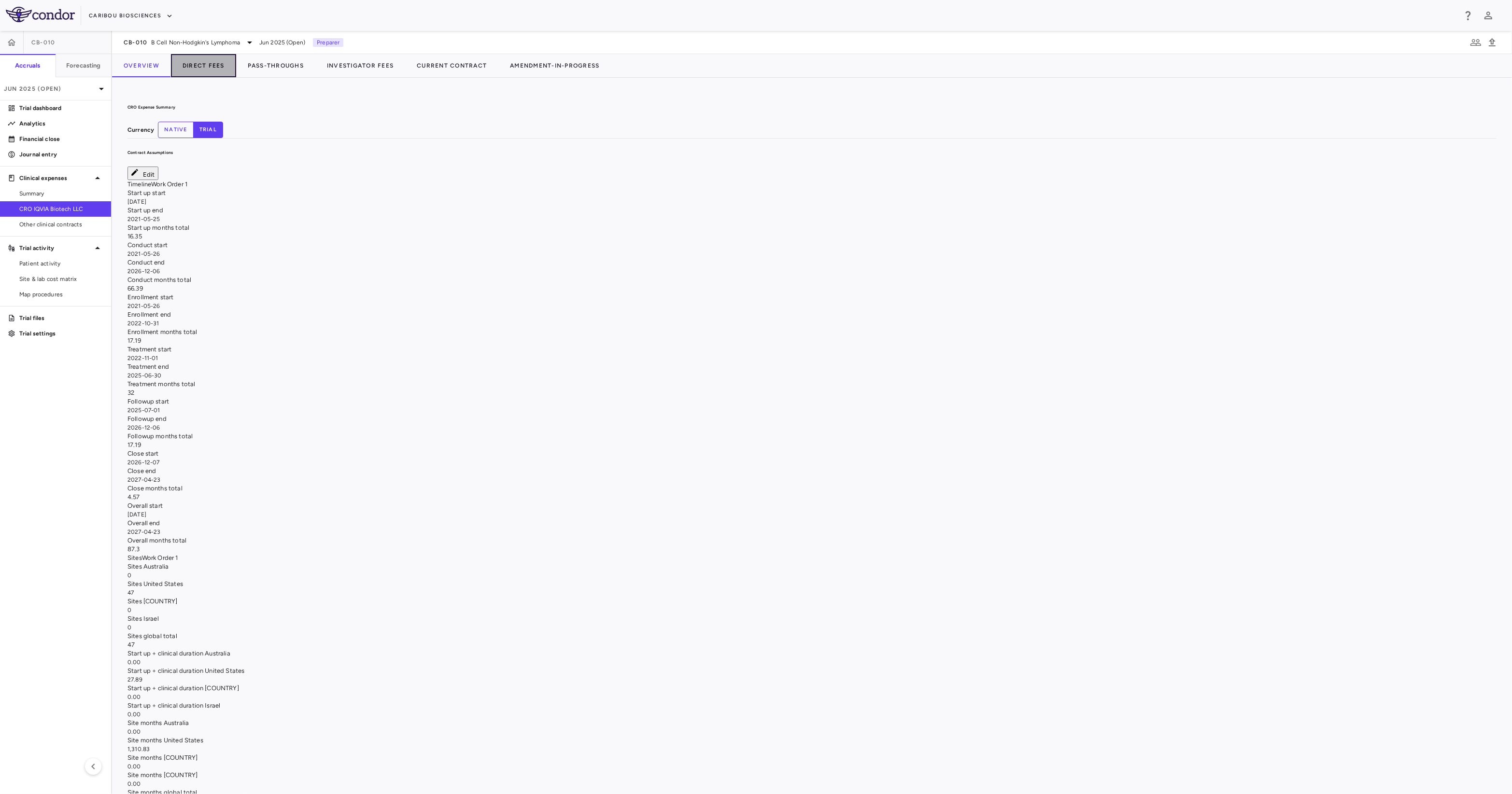 click on "Direct Fees" at bounding box center (203, 66) 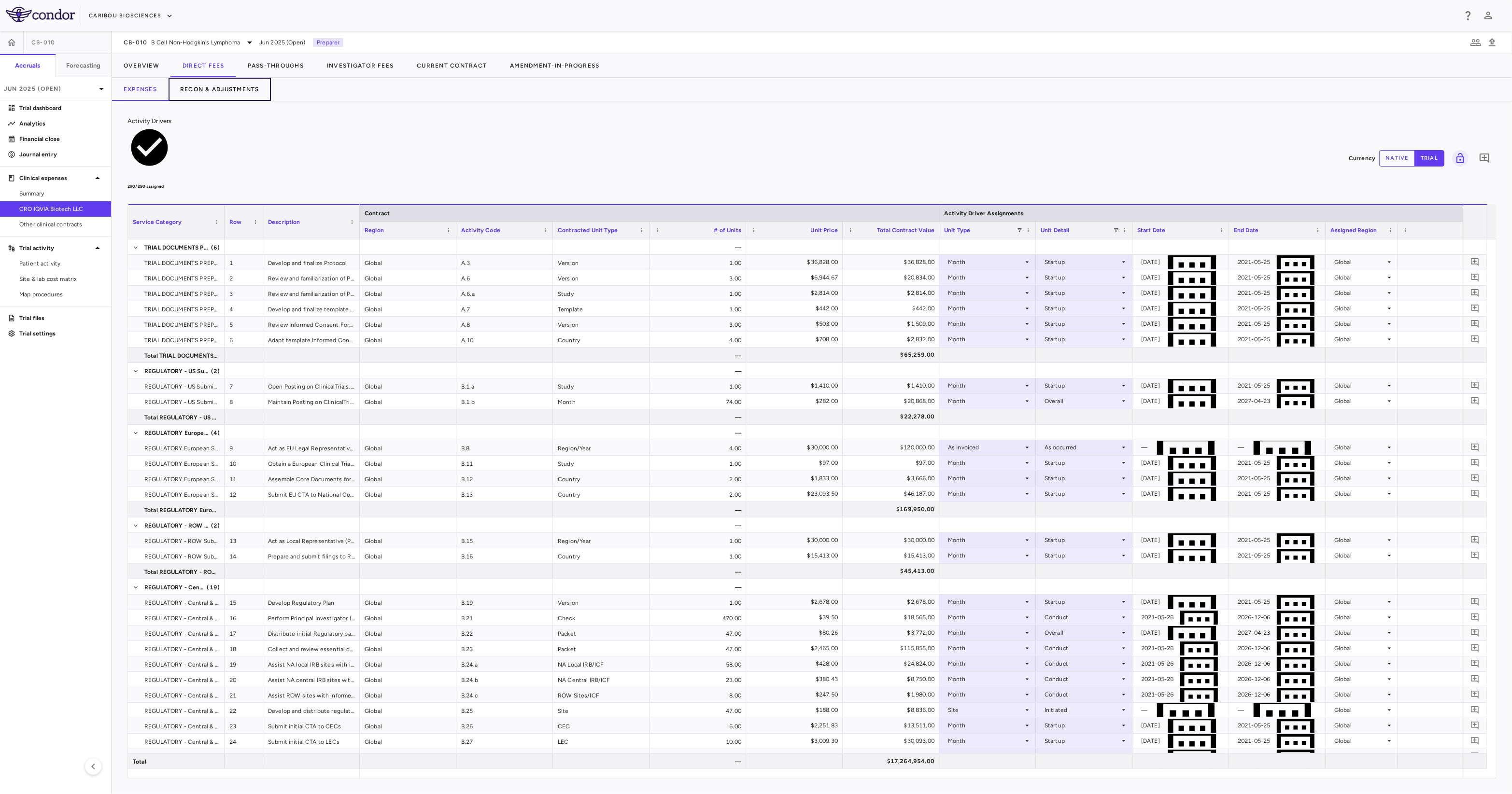click on "Recon & Adjustments" at bounding box center (220, 89) 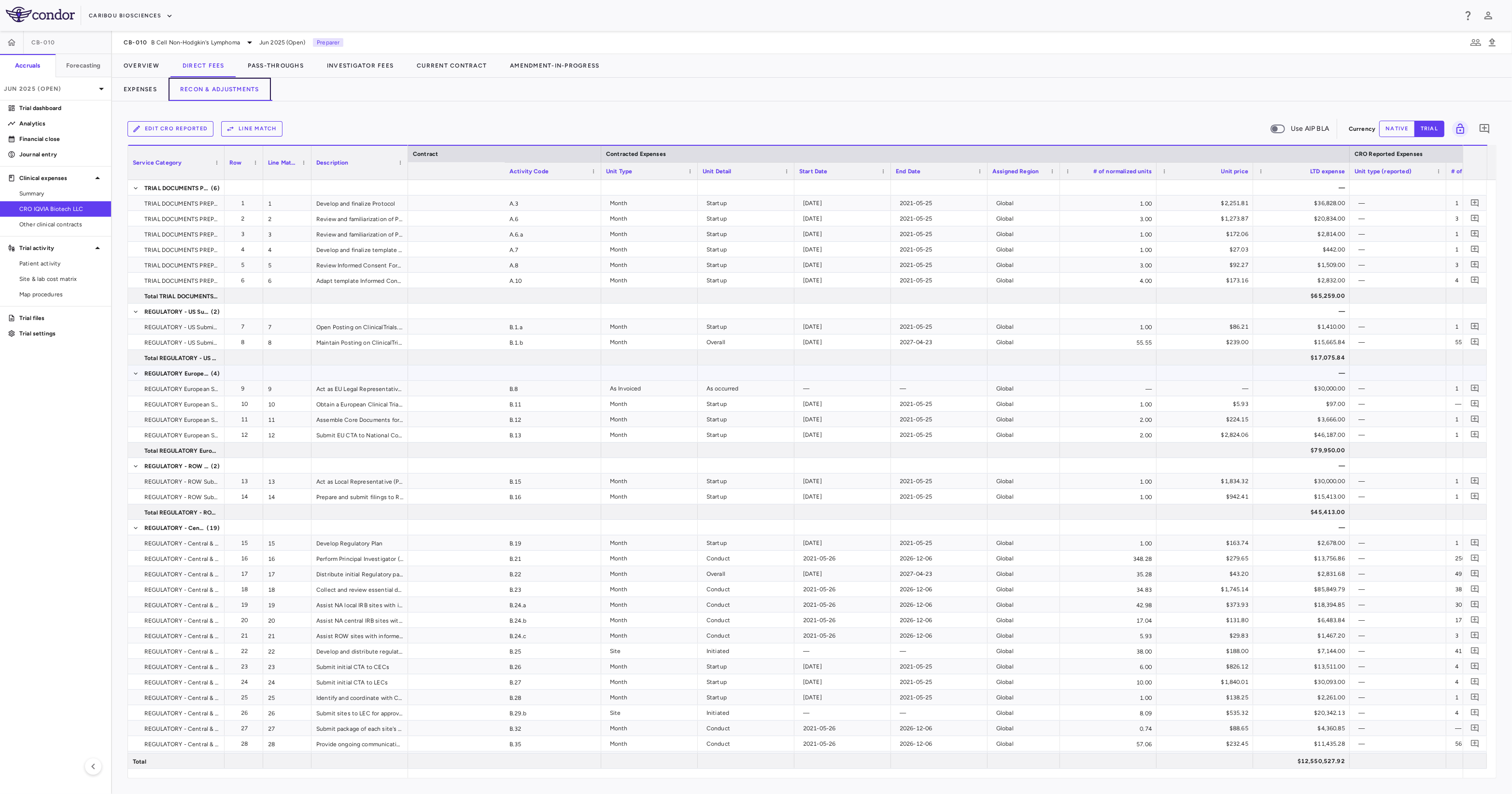 scroll, scrollTop: 0, scrollLeft: 537, axis: horizontal 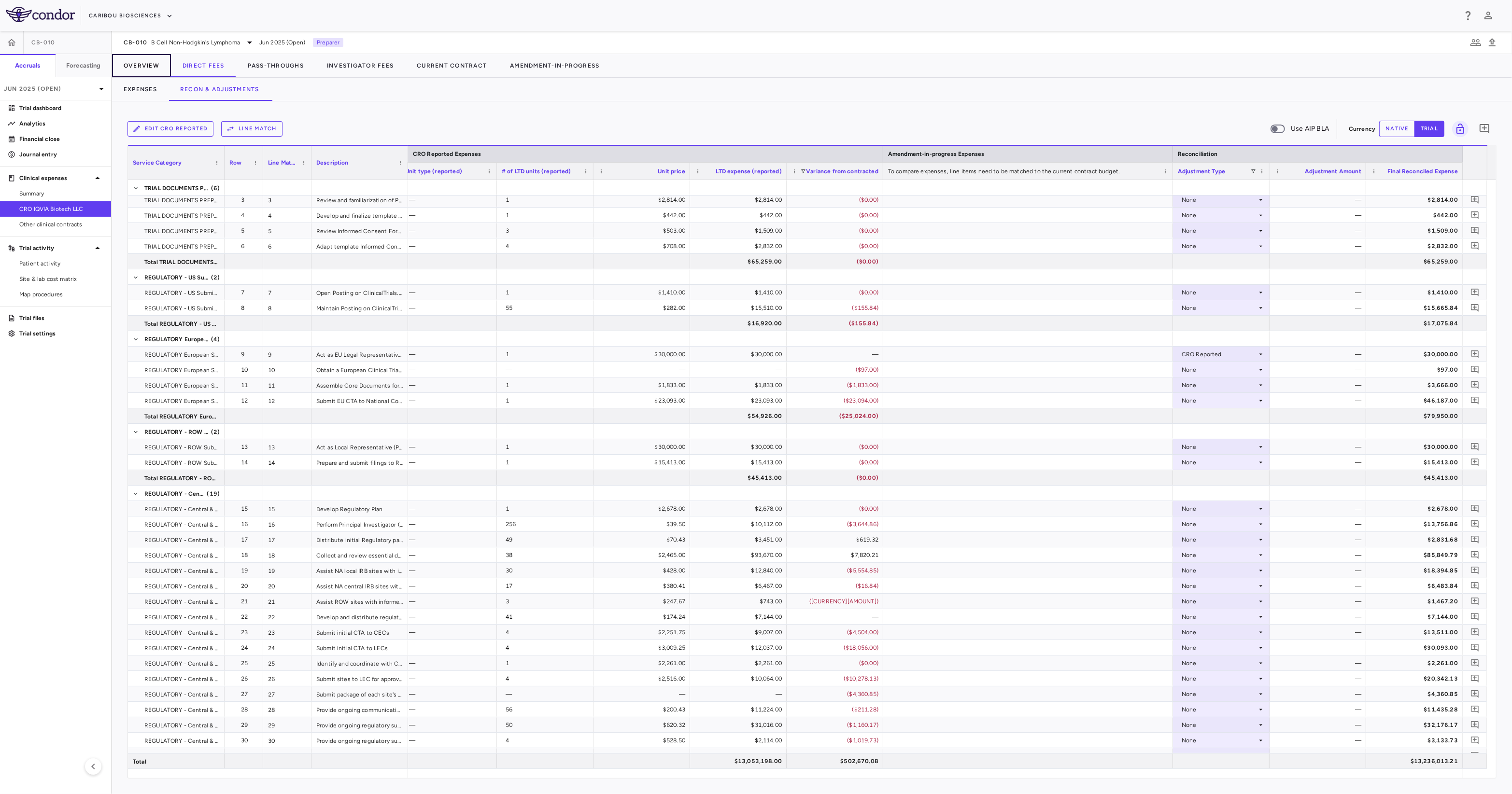 click on "Overview" at bounding box center [141, 66] 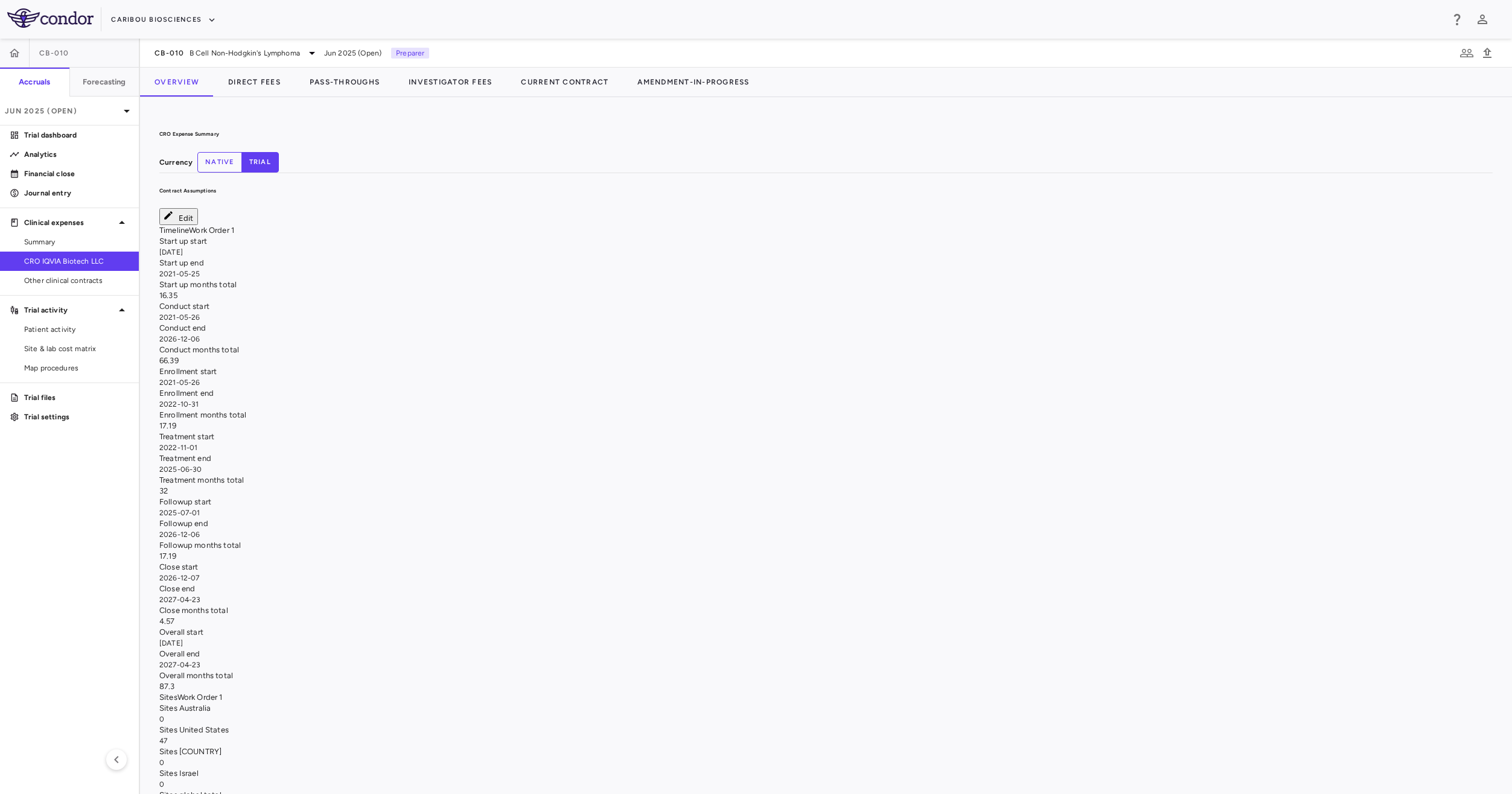 drag, startPoint x: 1834, startPoint y: 0, endPoint x: 1022, endPoint y: 138, distance: 823.643 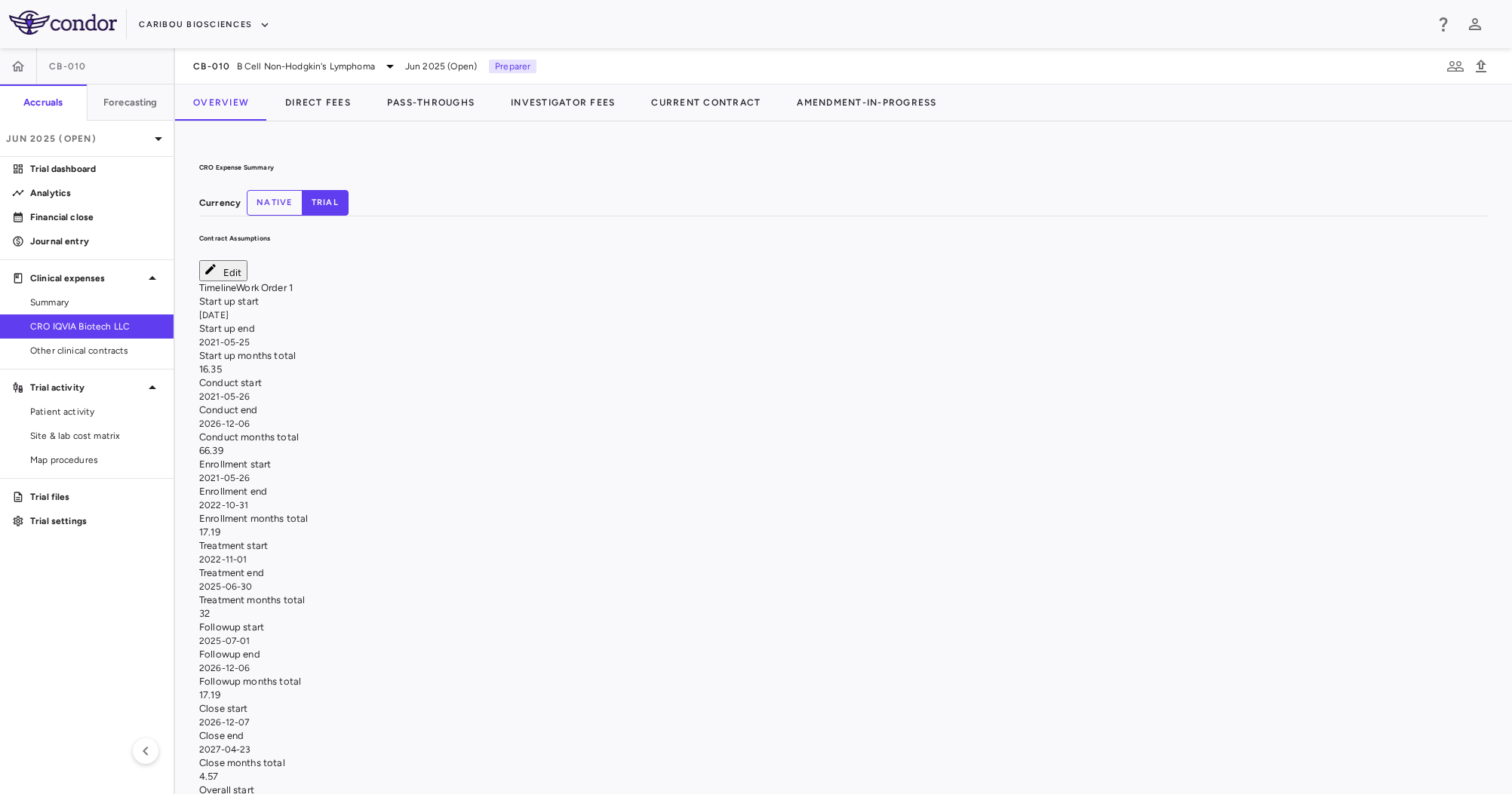 drag, startPoint x: 1699, startPoint y: 6, endPoint x: 1083, endPoint y: 111, distance: 624.88 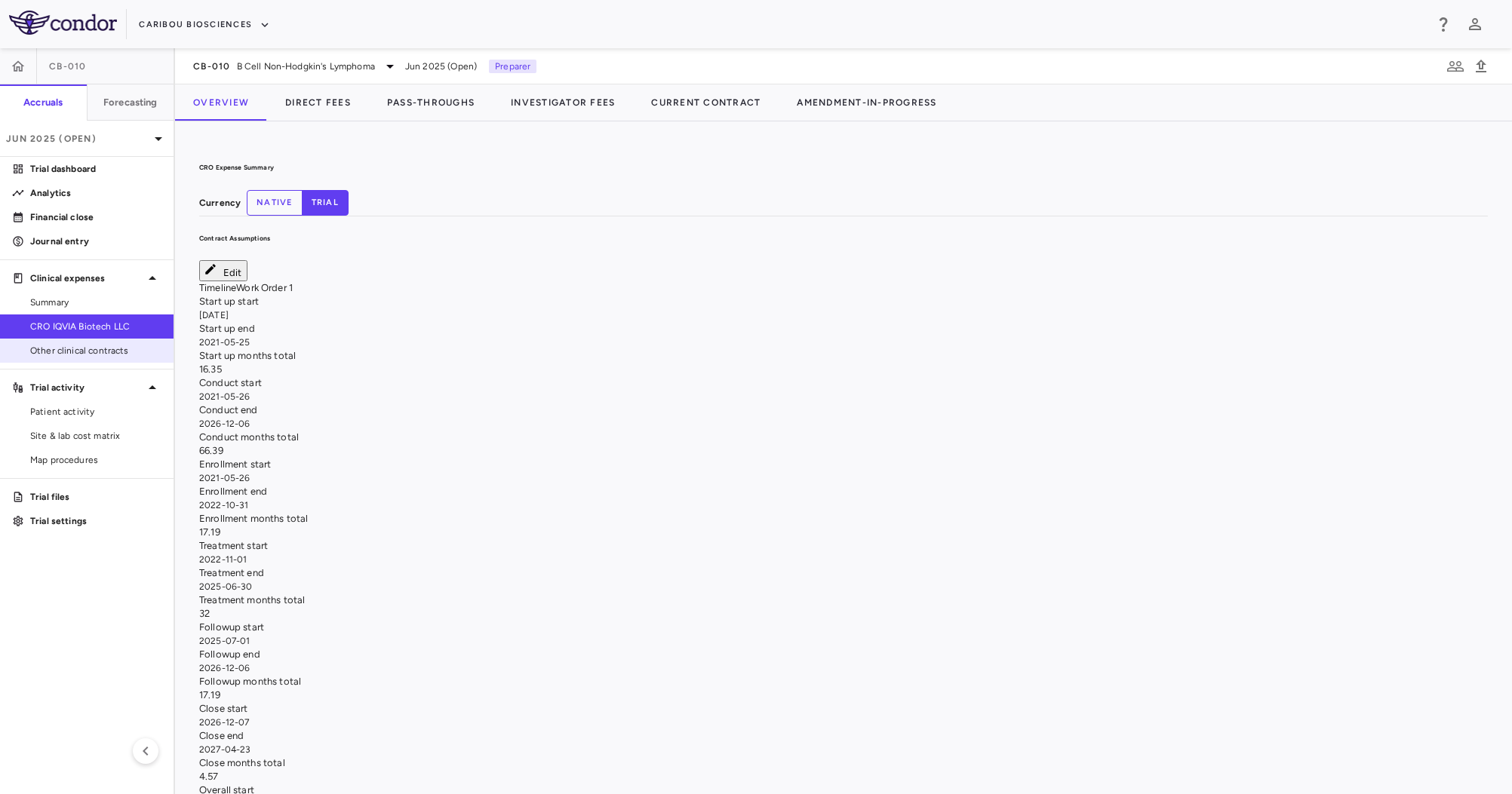 click on "Other clinical contracts" at bounding box center (96, 351) 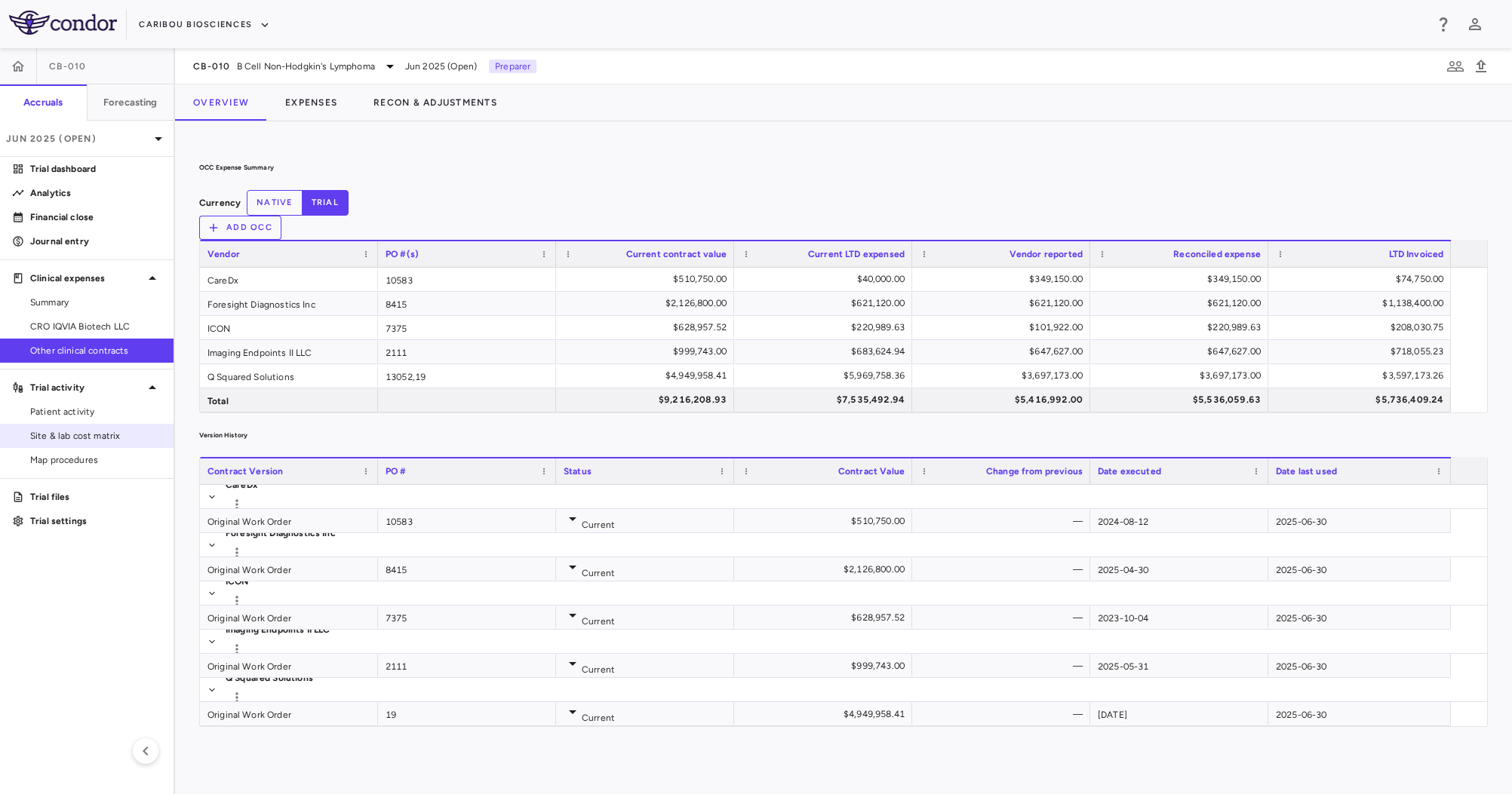 click on "Site & lab cost matrix" at bounding box center [87, 436] 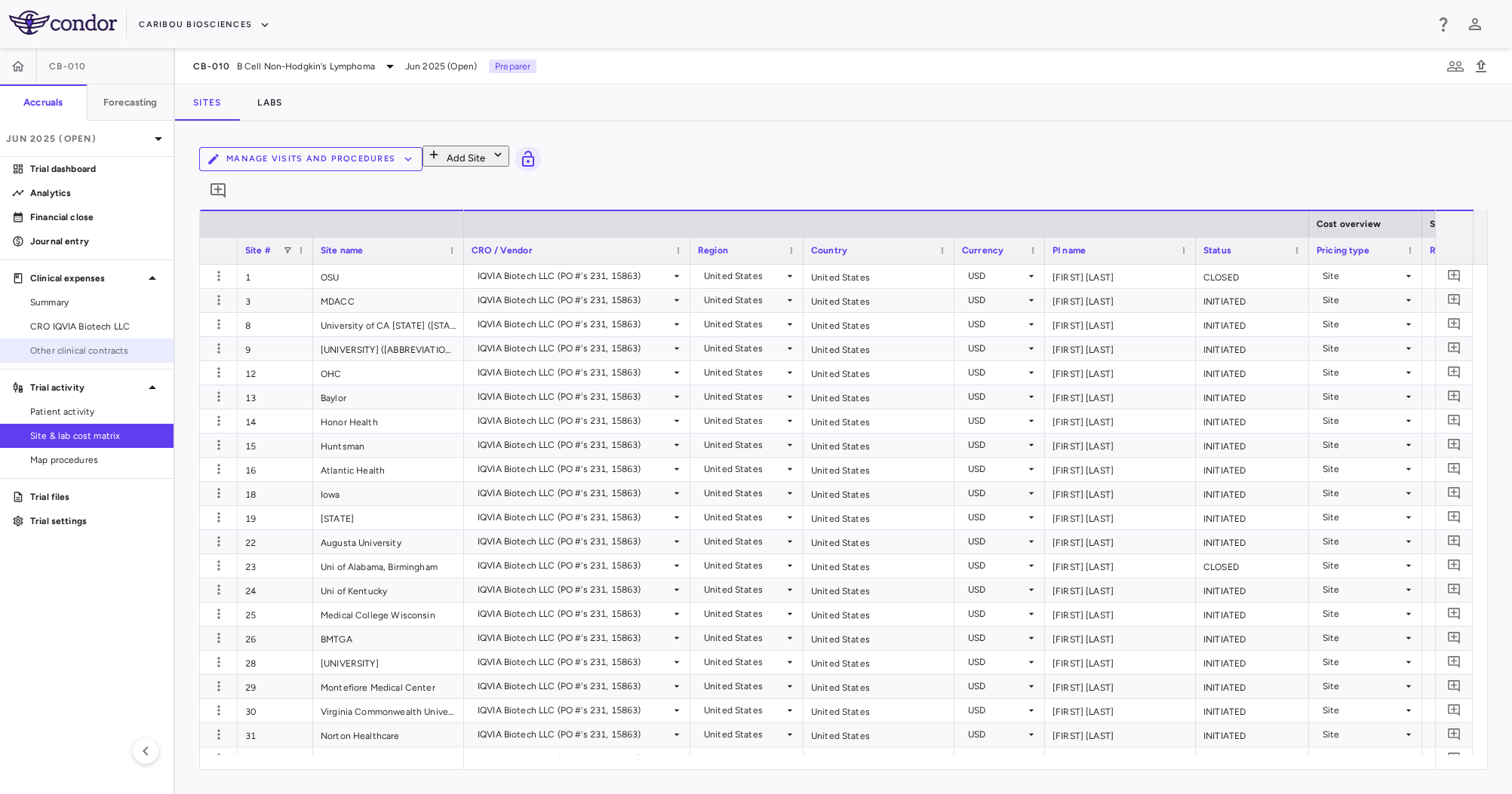 click on "Other clinical contracts" at bounding box center [96, 351] 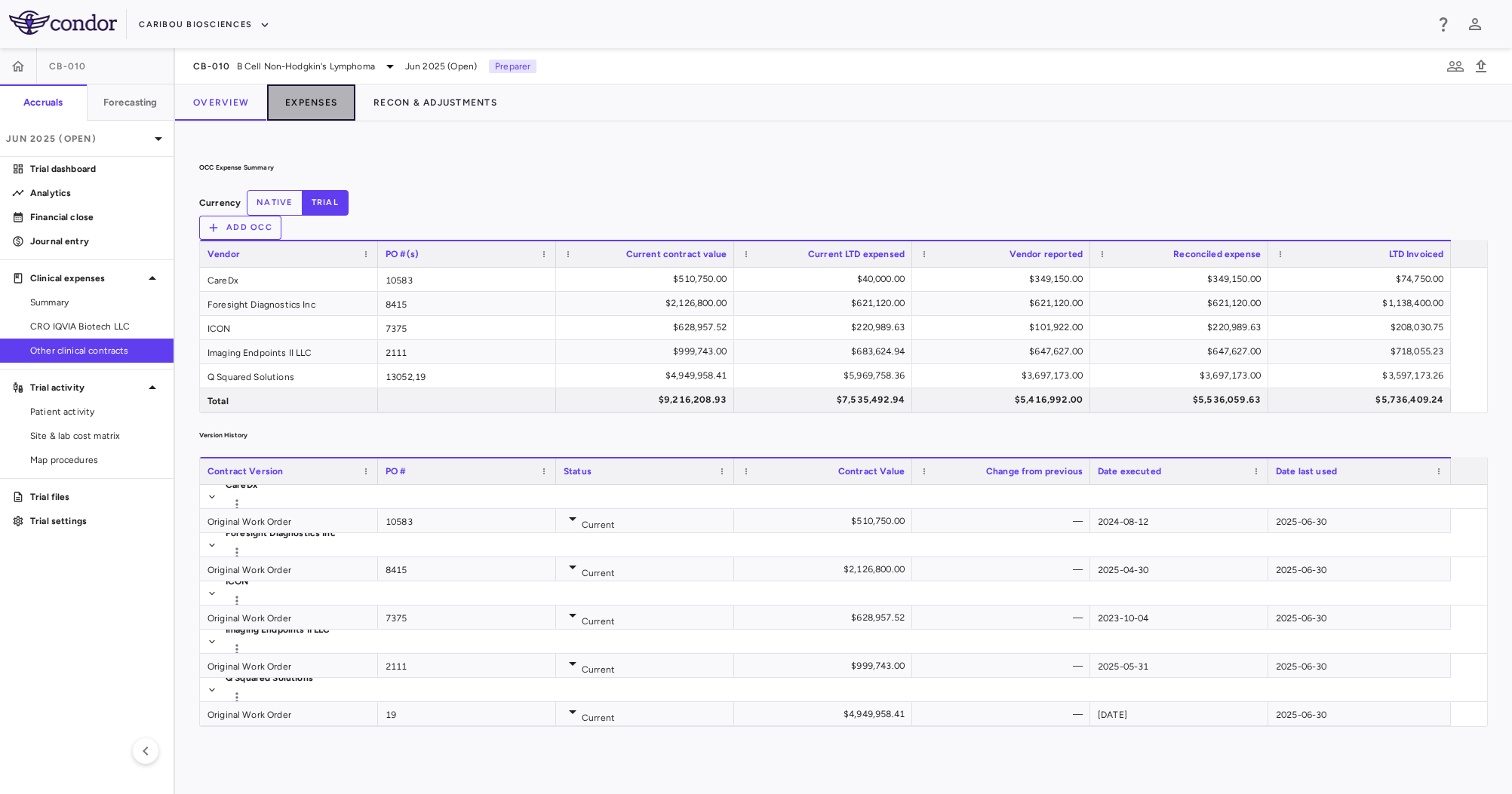 click on "Expenses" at bounding box center (311, 103) 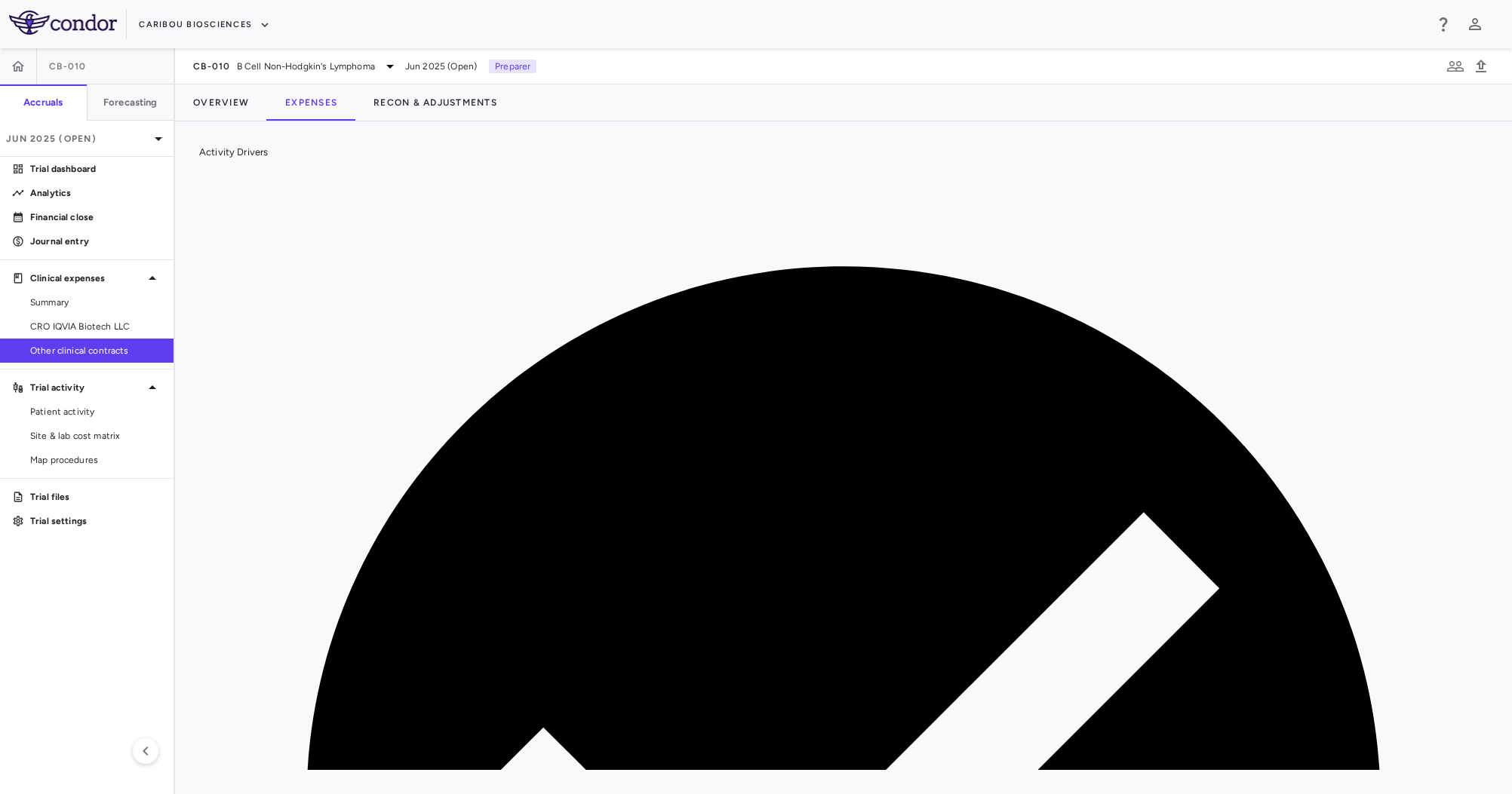 scroll, scrollTop: 260, scrollLeft: 0, axis: vertical 